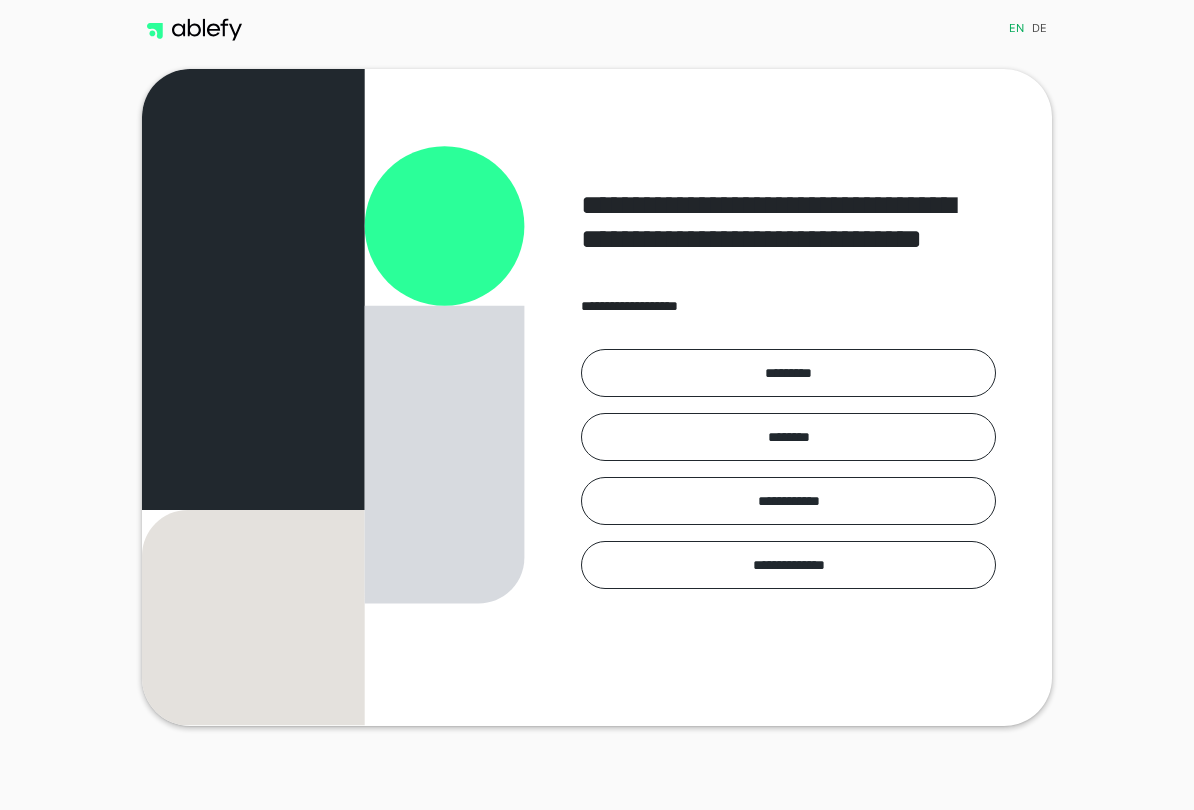 scroll, scrollTop: 0, scrollLeft: 0, axis: both 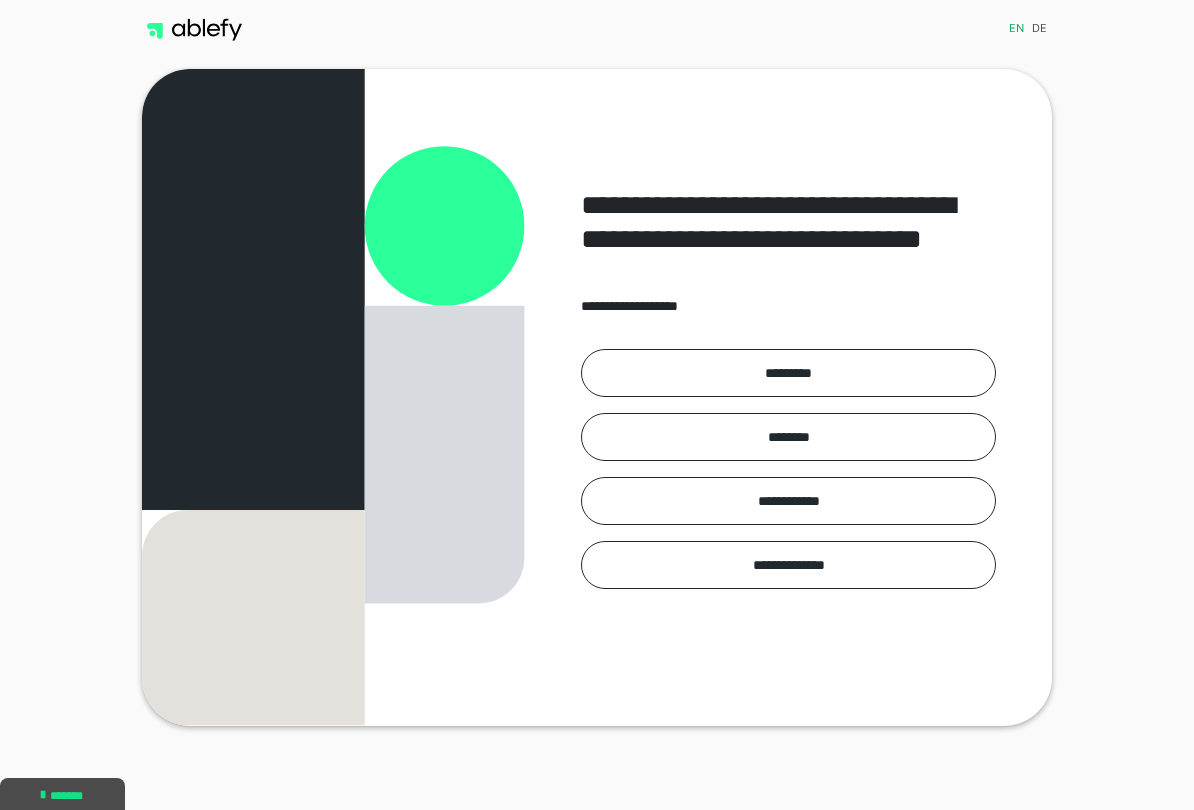 click on "*********" at bounding box center [788, 373] 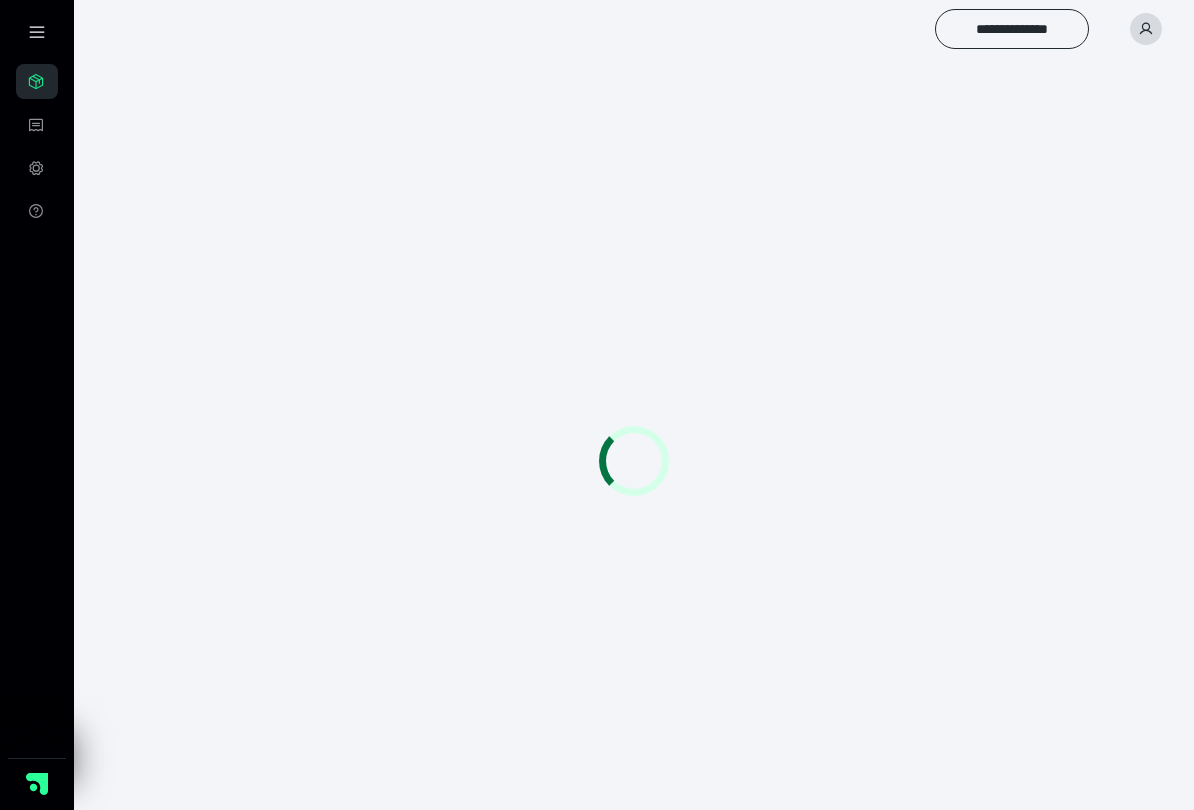 scroll, scrollTop: 0, scrollLeft: 0, axis: both 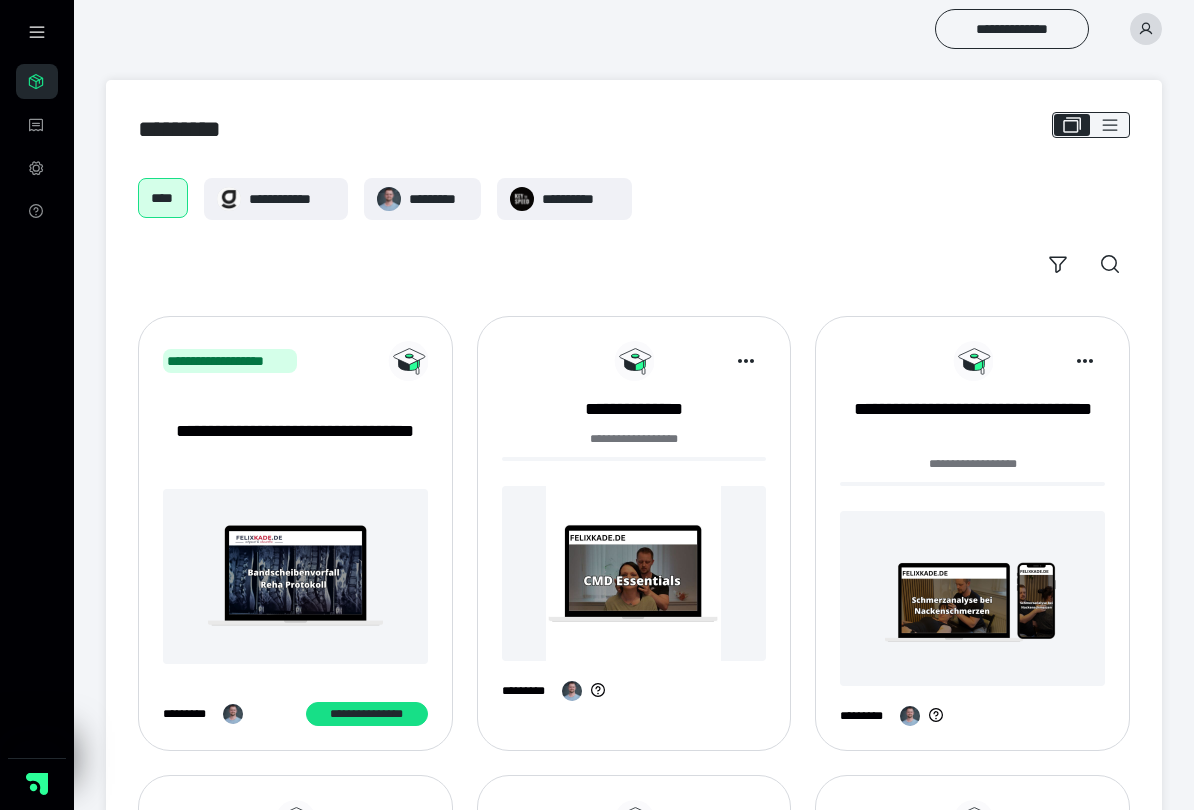 click on "**********" at bounding box center [580, 199] 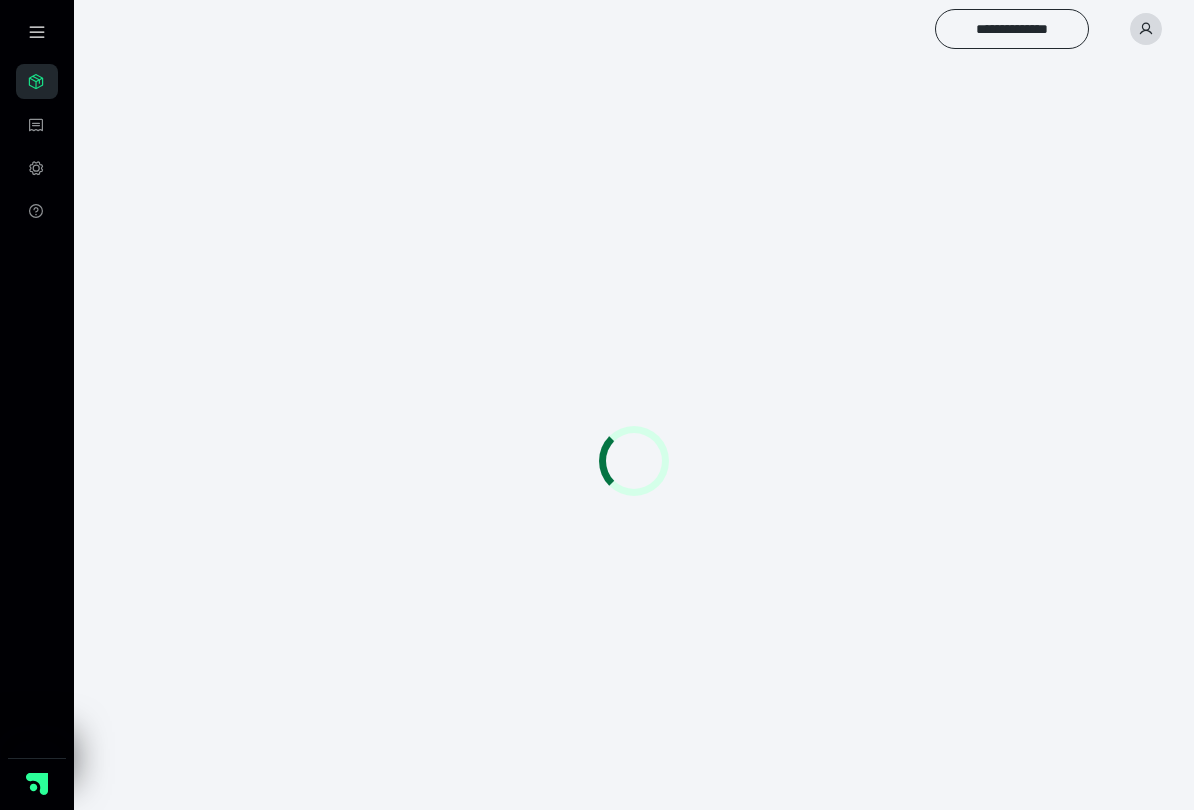 scroll, scrollTop: 0, scrollLeft: 0, axis: both 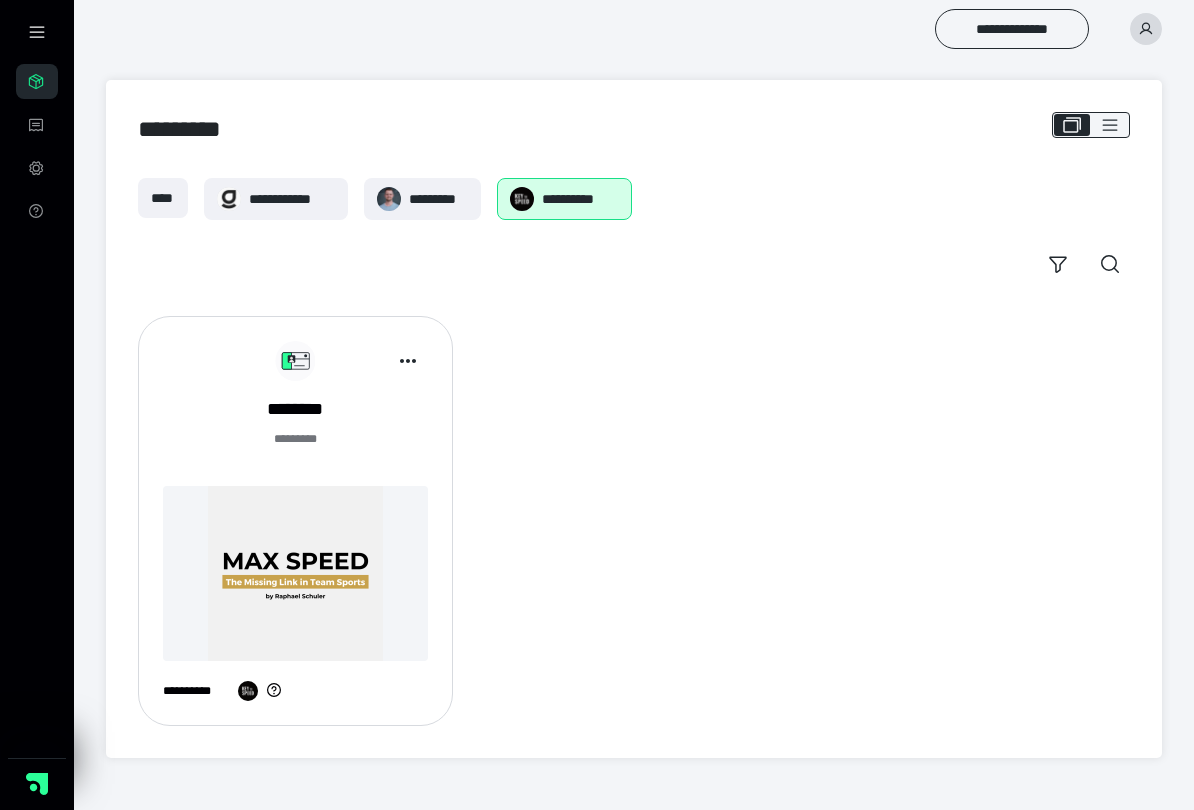 click at bounding box center (295, 573) 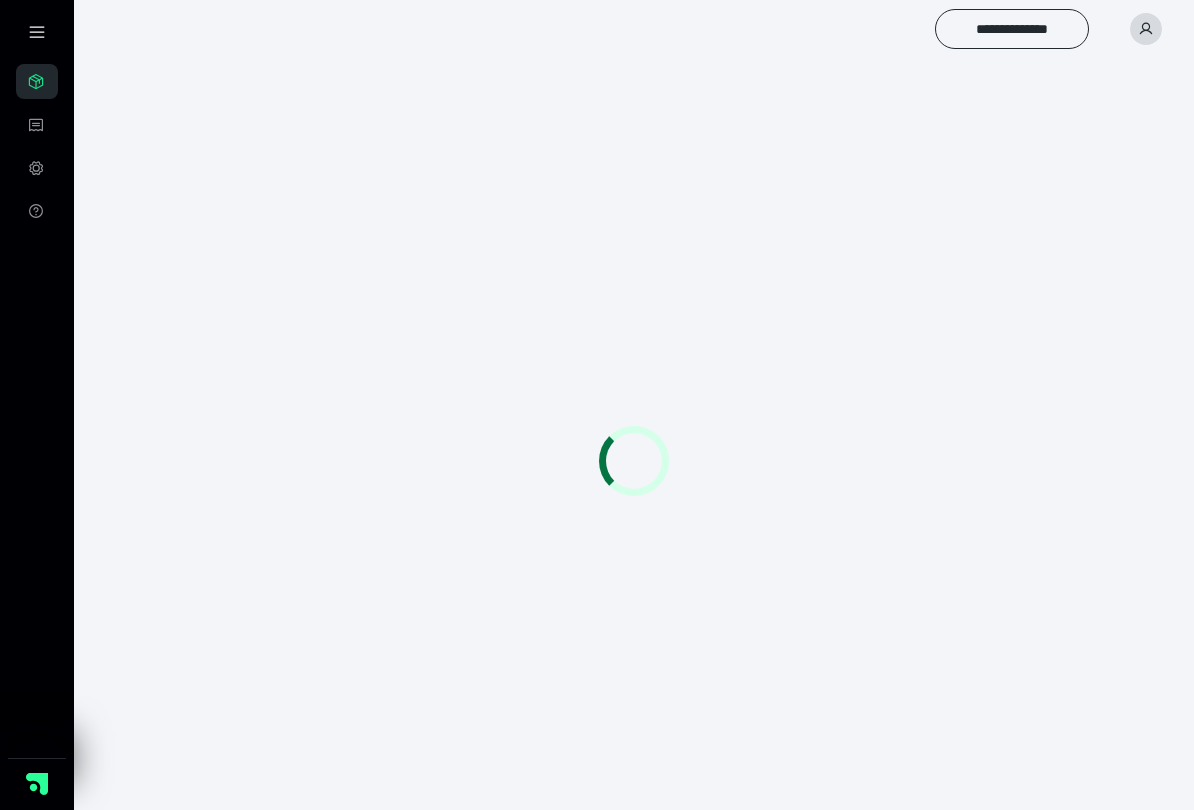 scroll, scrollTop: 0, scrollLeft: 0, axis: both 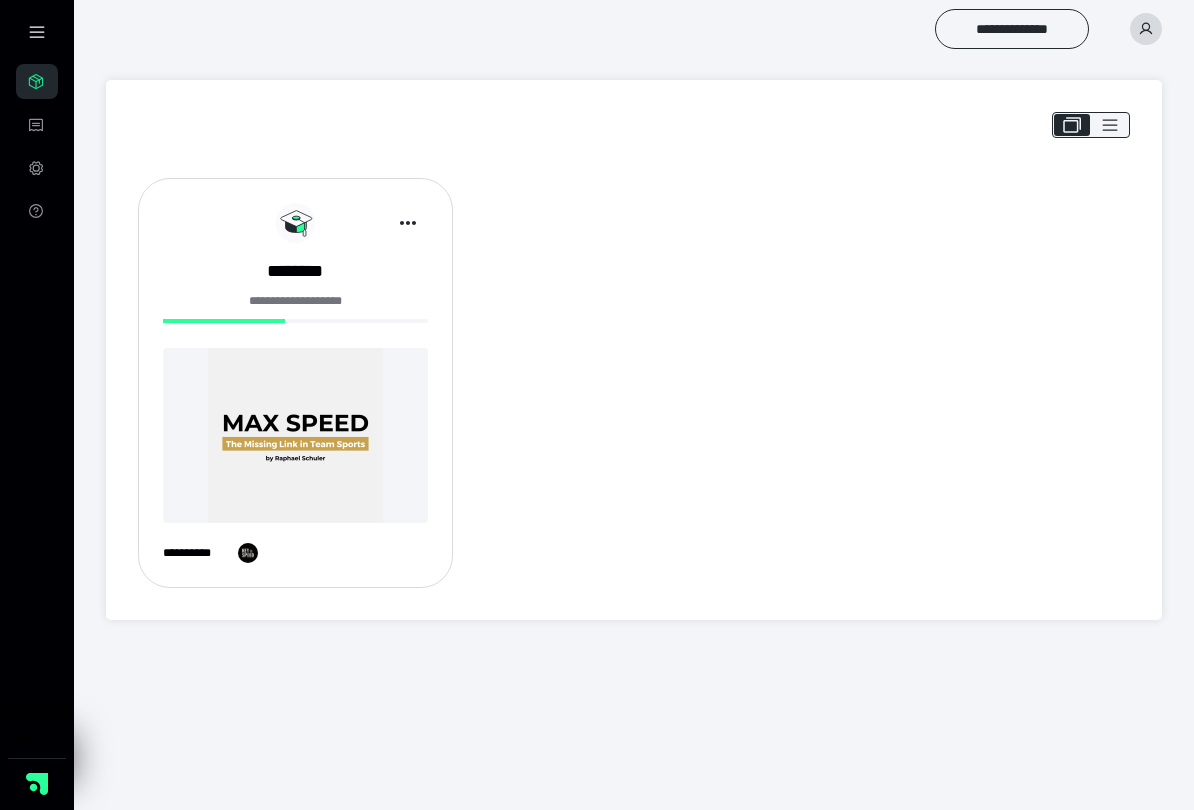 click at bounding box center [295, 435] 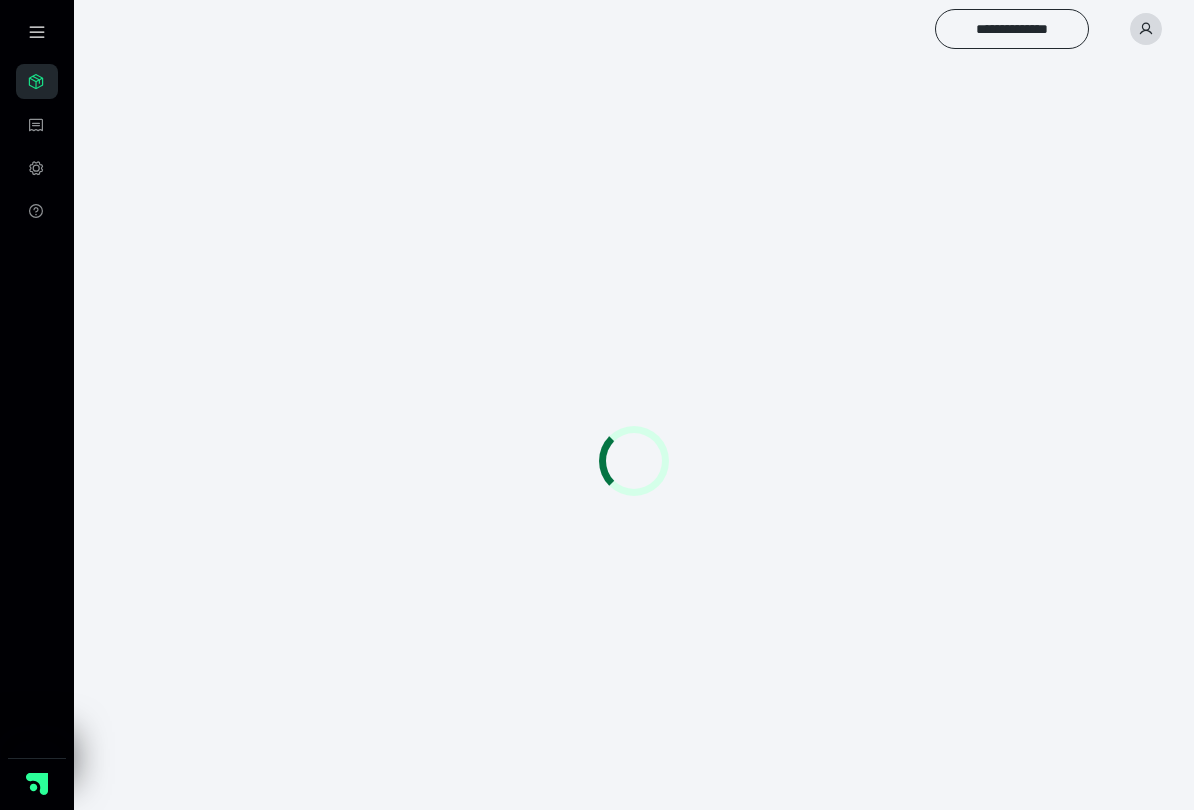 scroll, scrollTop: 0, scrollLeft: 0, axis: both 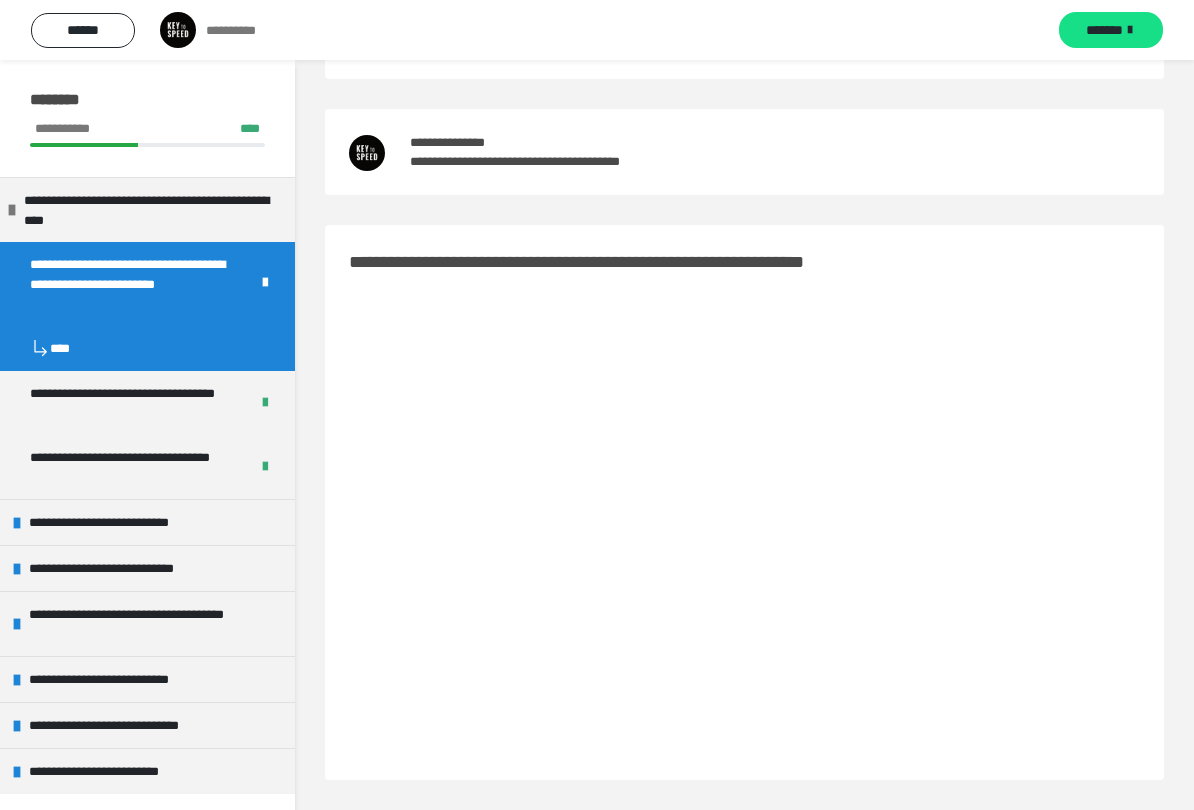 click on "**********" at bounding box center (123, 679) 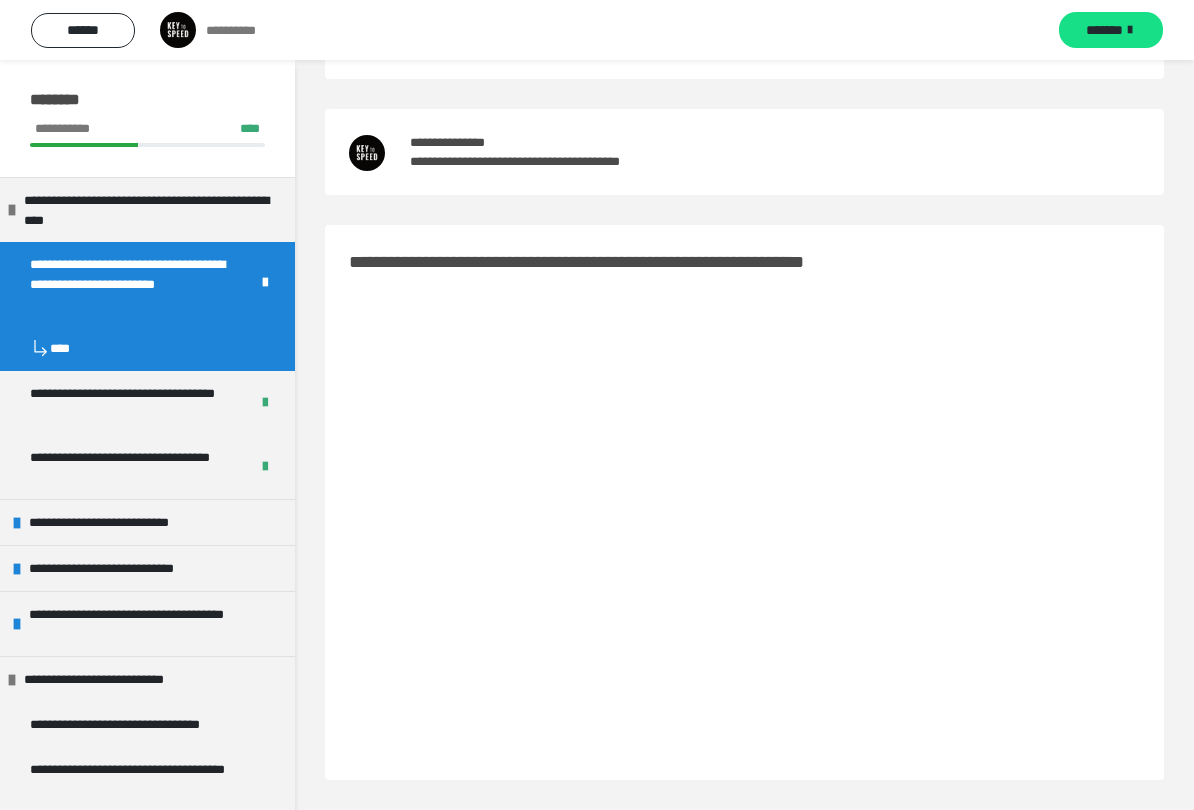 click on "**********" at bounding box center [135, 724] 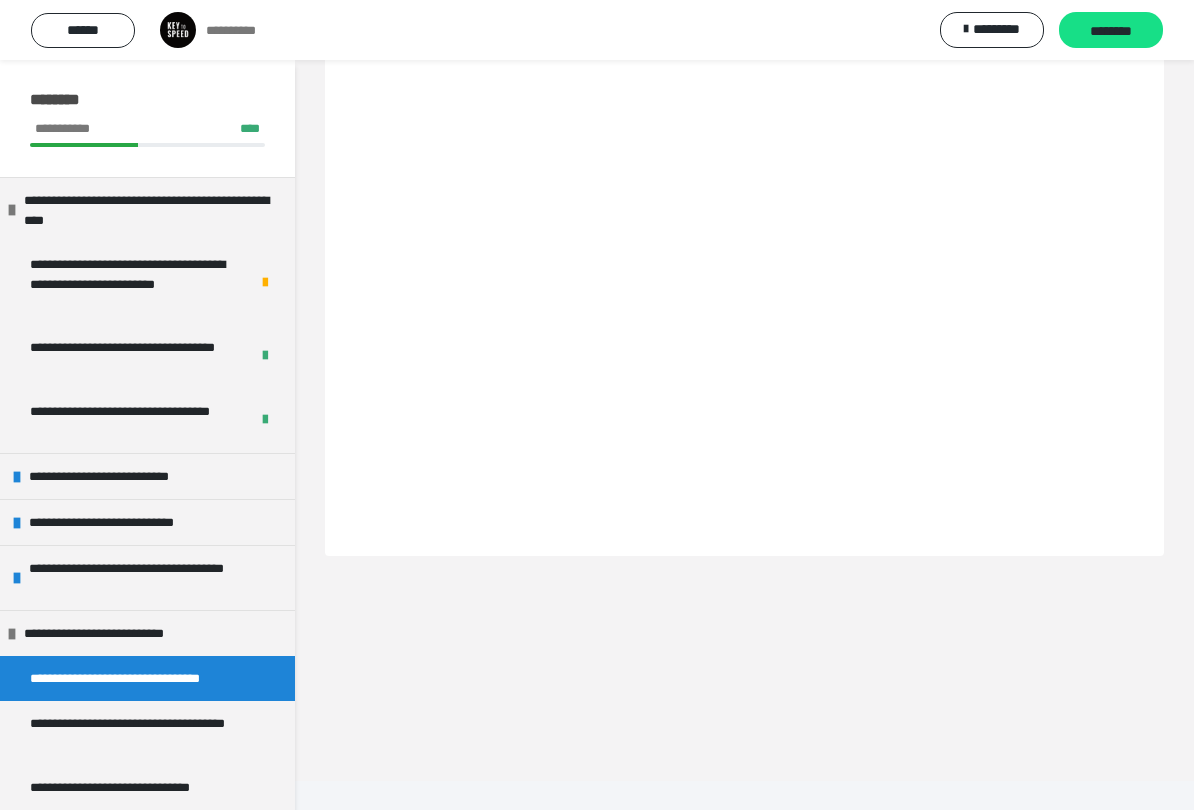 scroll, scrollTop: 60, scrollLeft: 0, axis: vertical 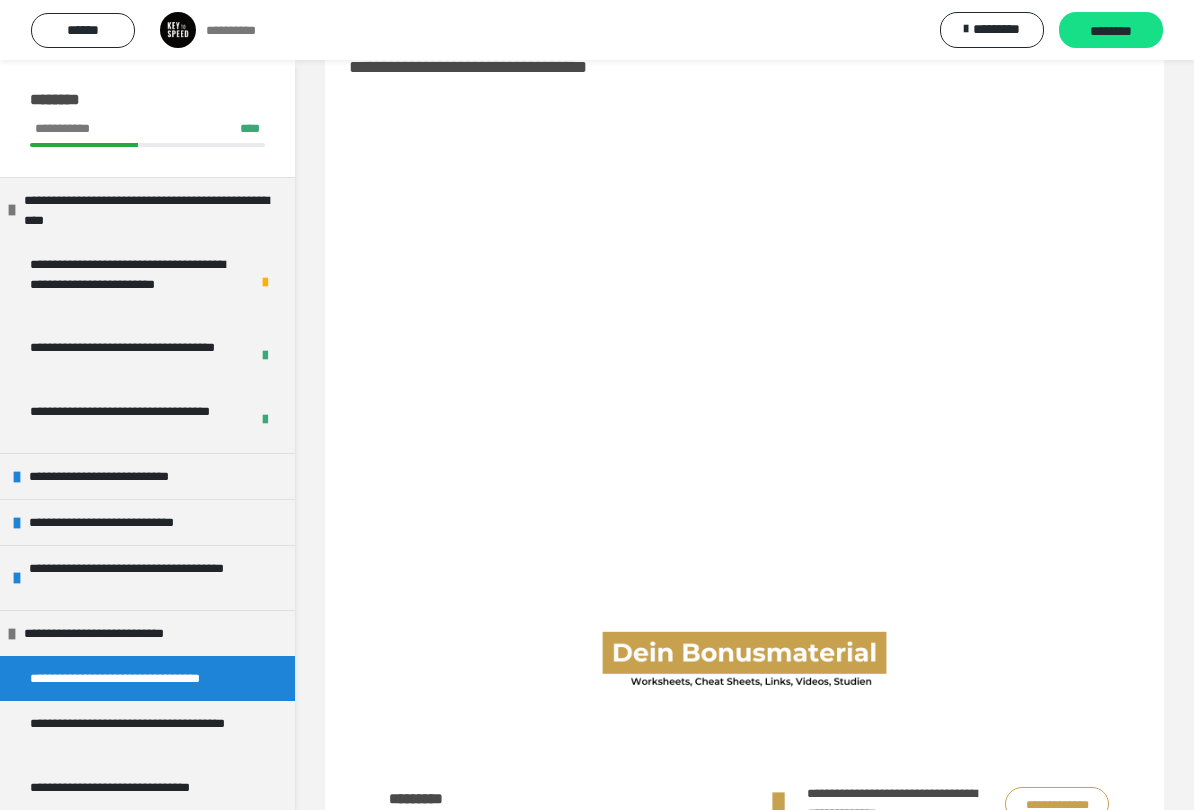 click on "******" at bounding box center (83, 30) 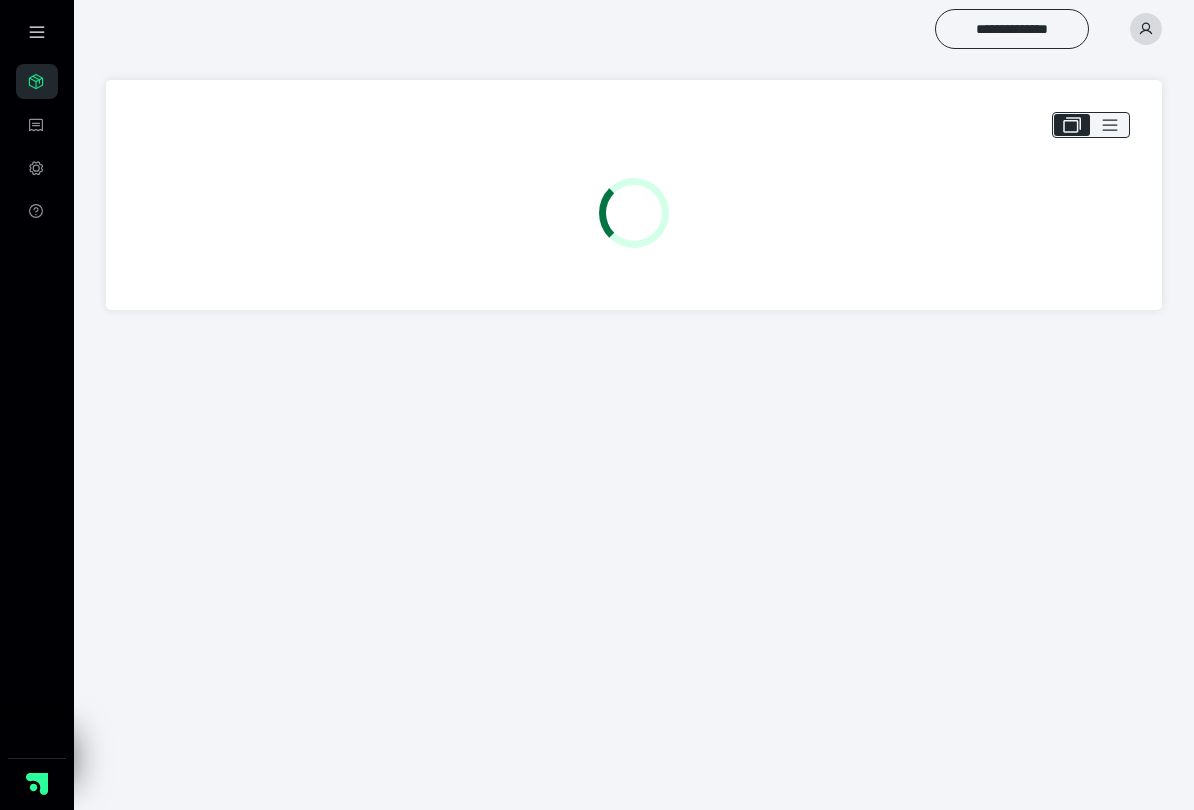 scroll, scrollTop: 0, scrollLeft: 0, axis: both 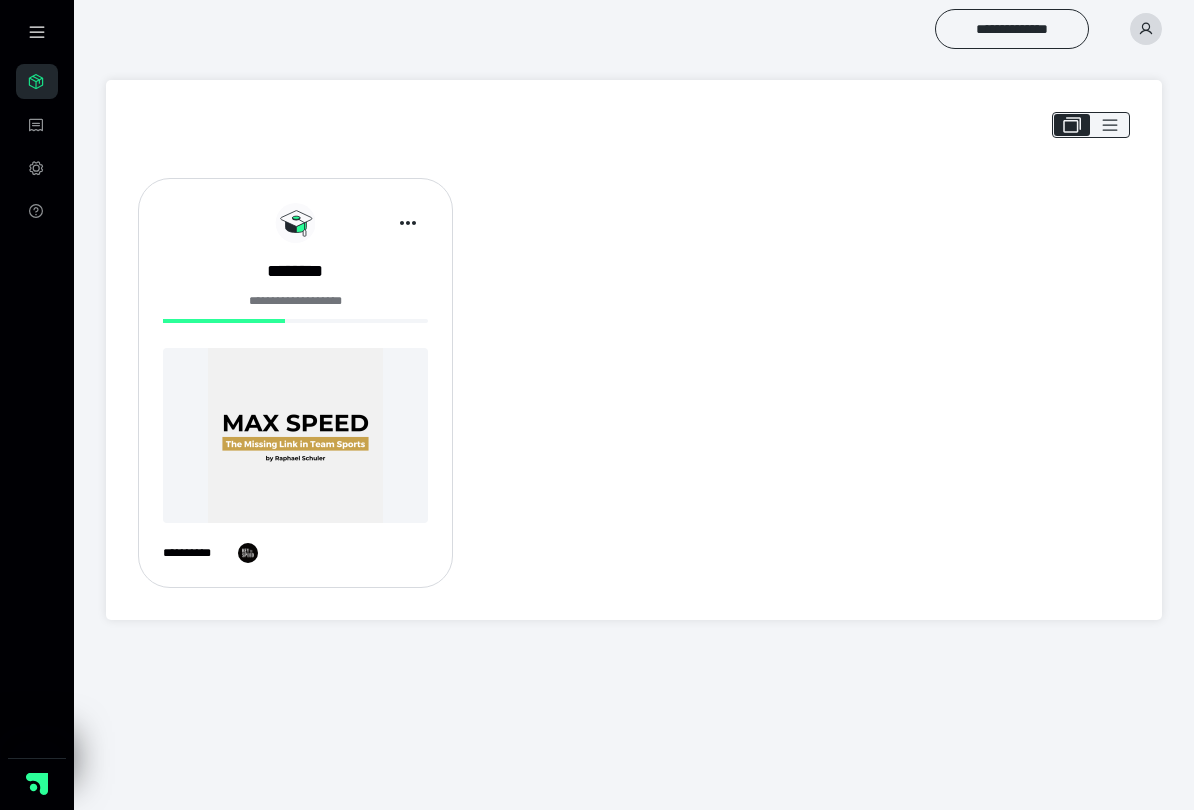 click 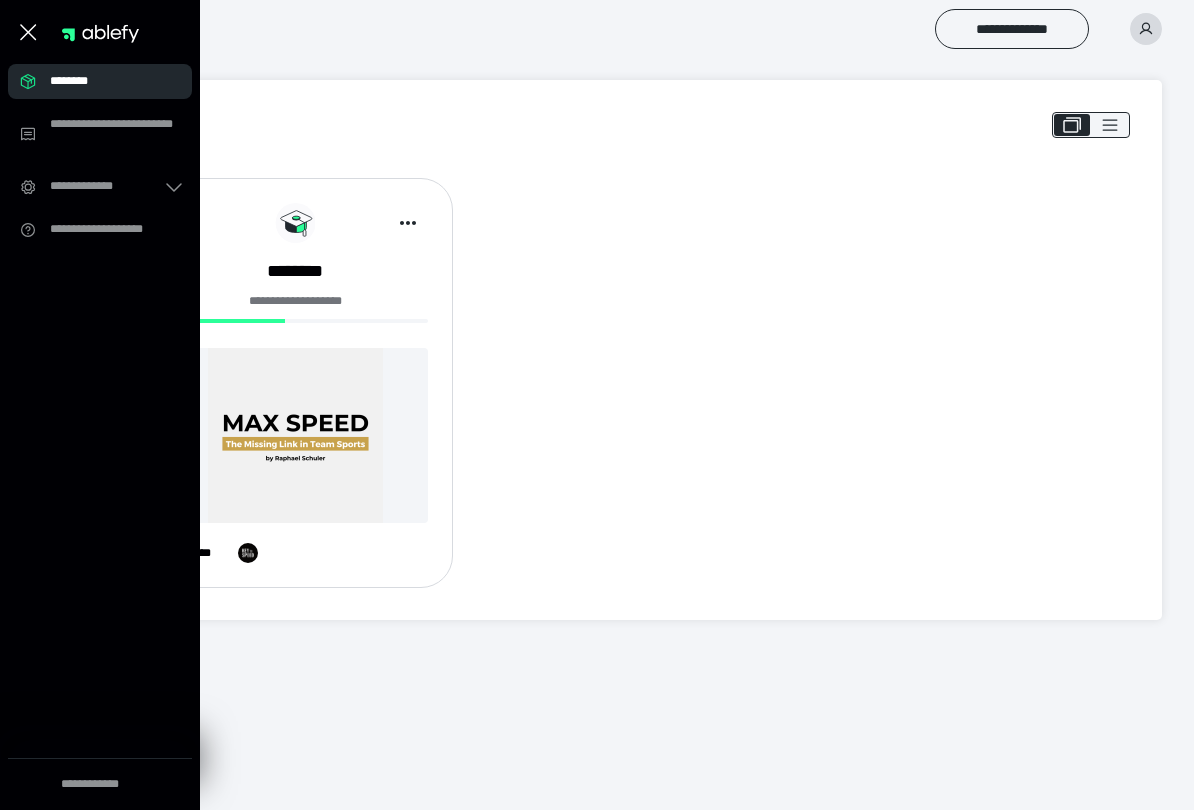 click on "********" at bounding box center [106, 81] 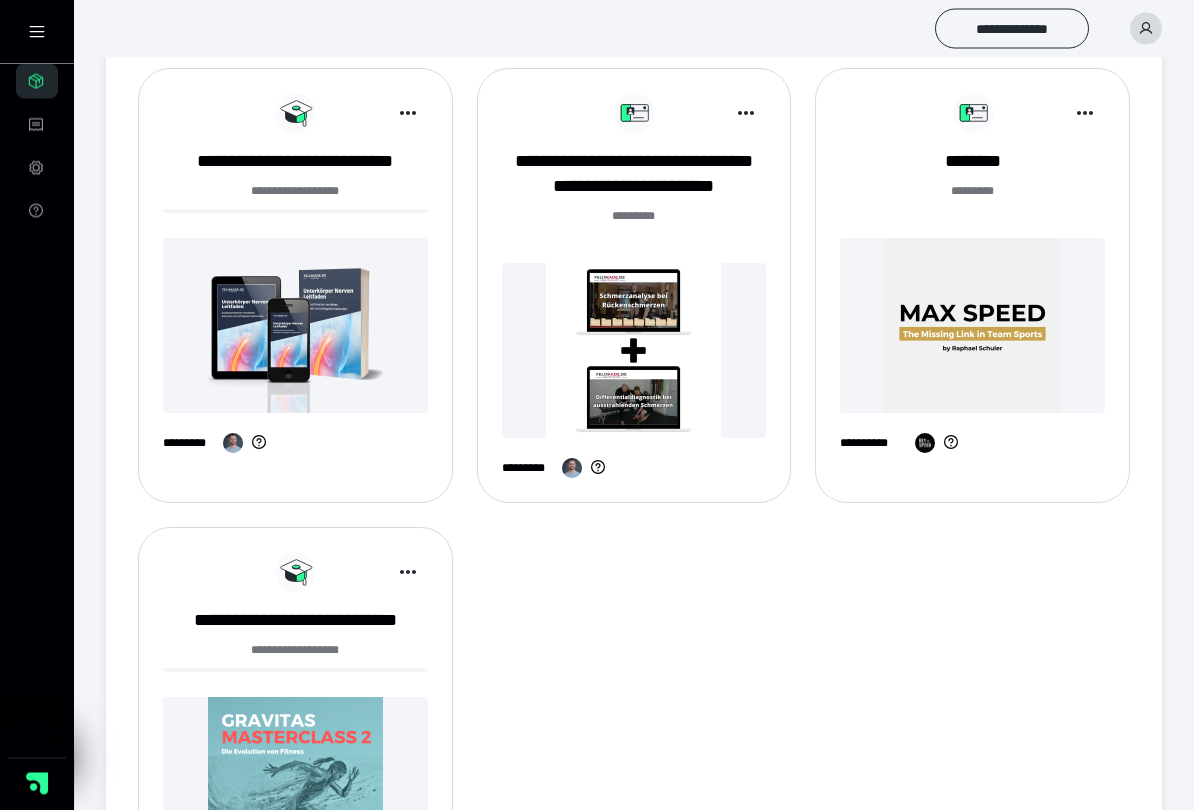 scroll, scrollTop: 1110, scrollLeft: 0, axis: vertical 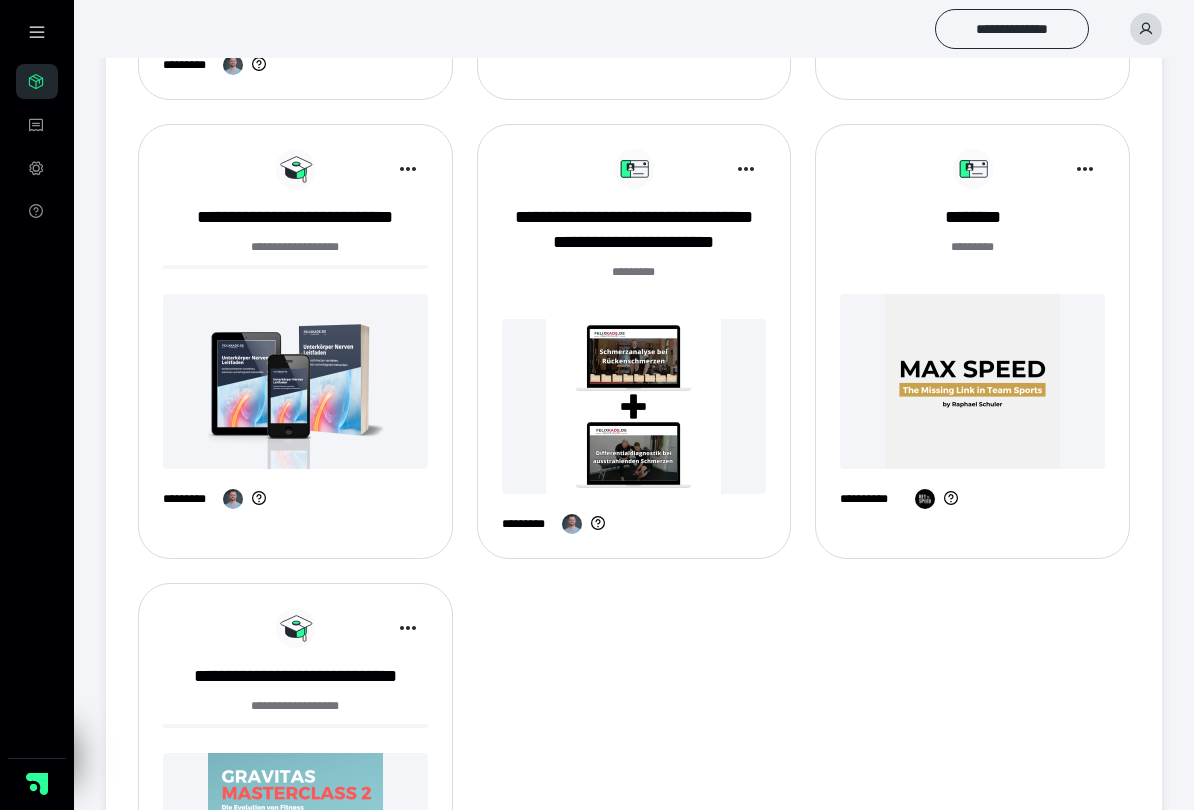 click at bounding box center [634, 406] 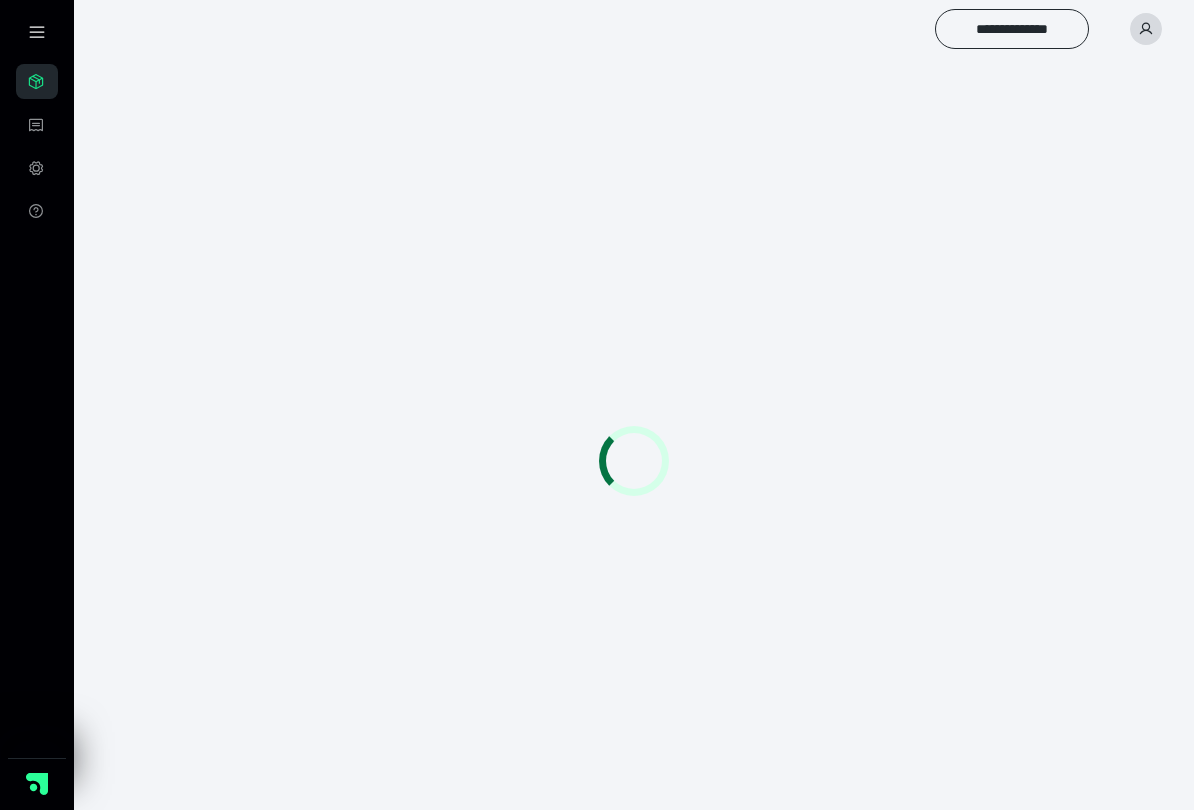 scroll, scrollTop: 0, scrollLeft: 0, axis: both 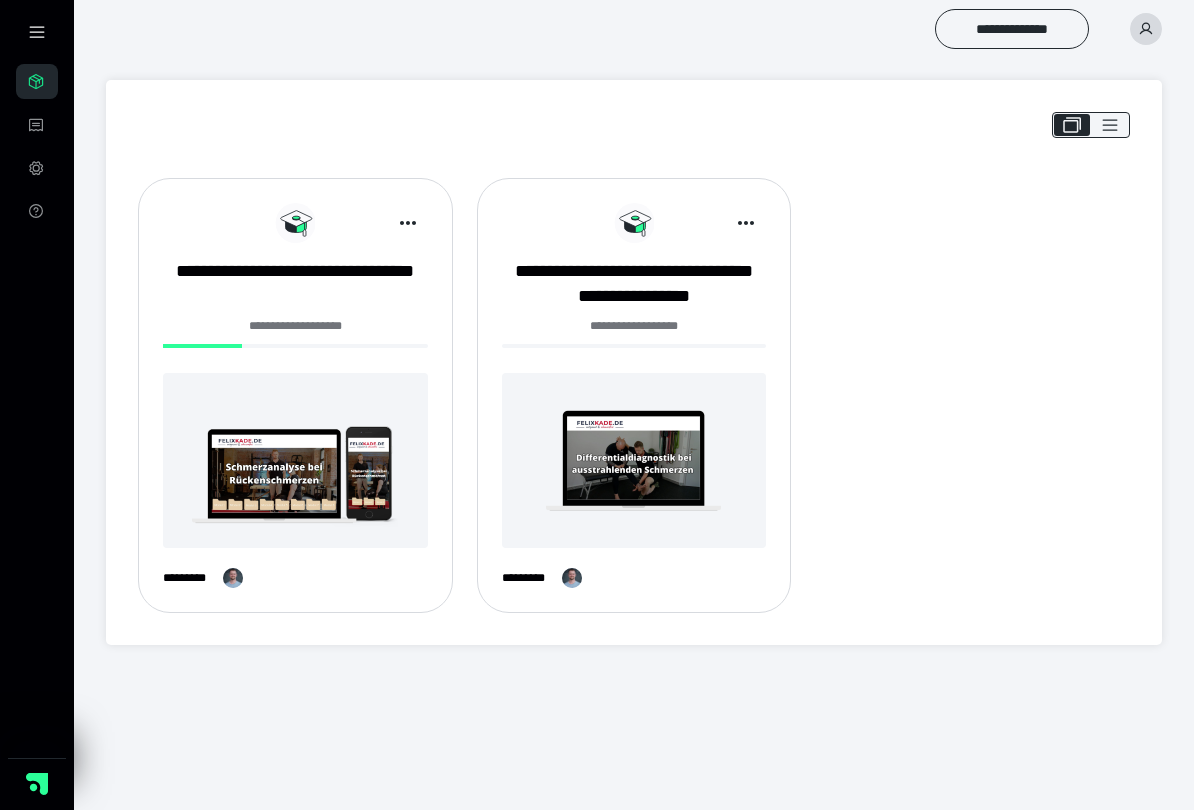 click at bounding box center (295, 460) 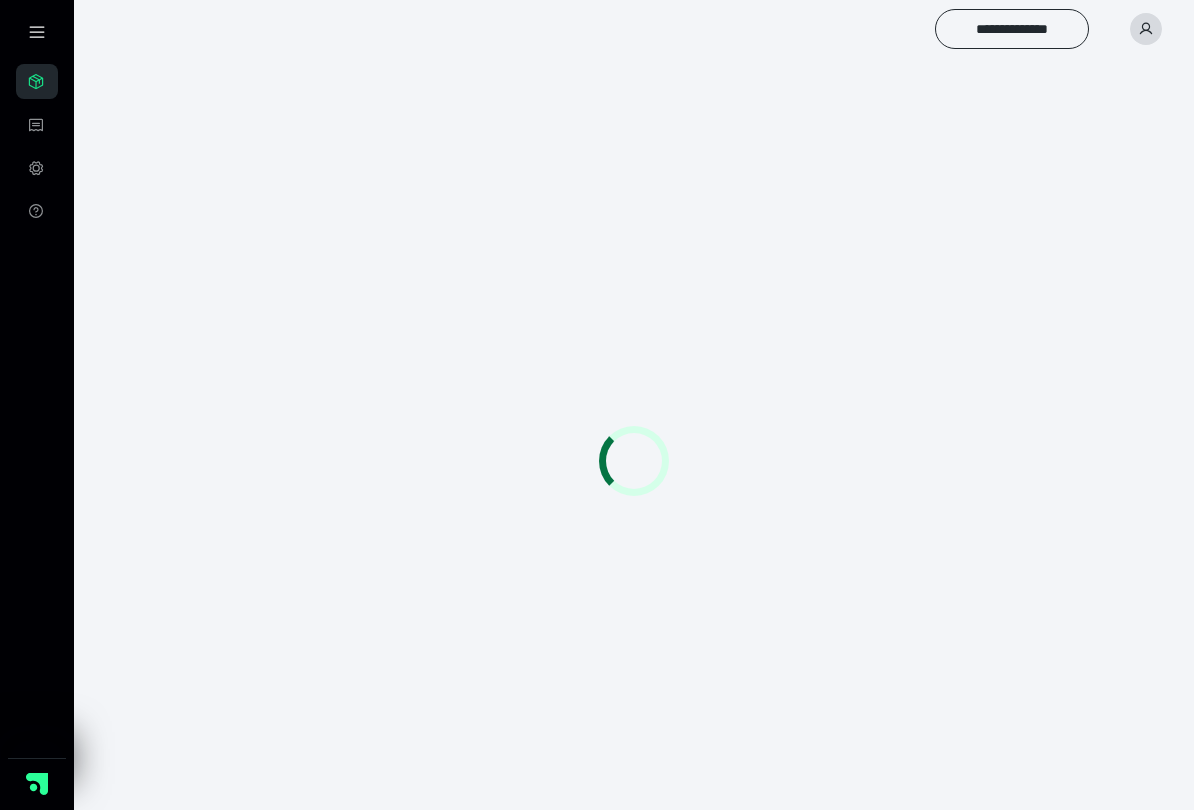 scroll, scrollTop: 0, scrollLeft: 0, axis: both 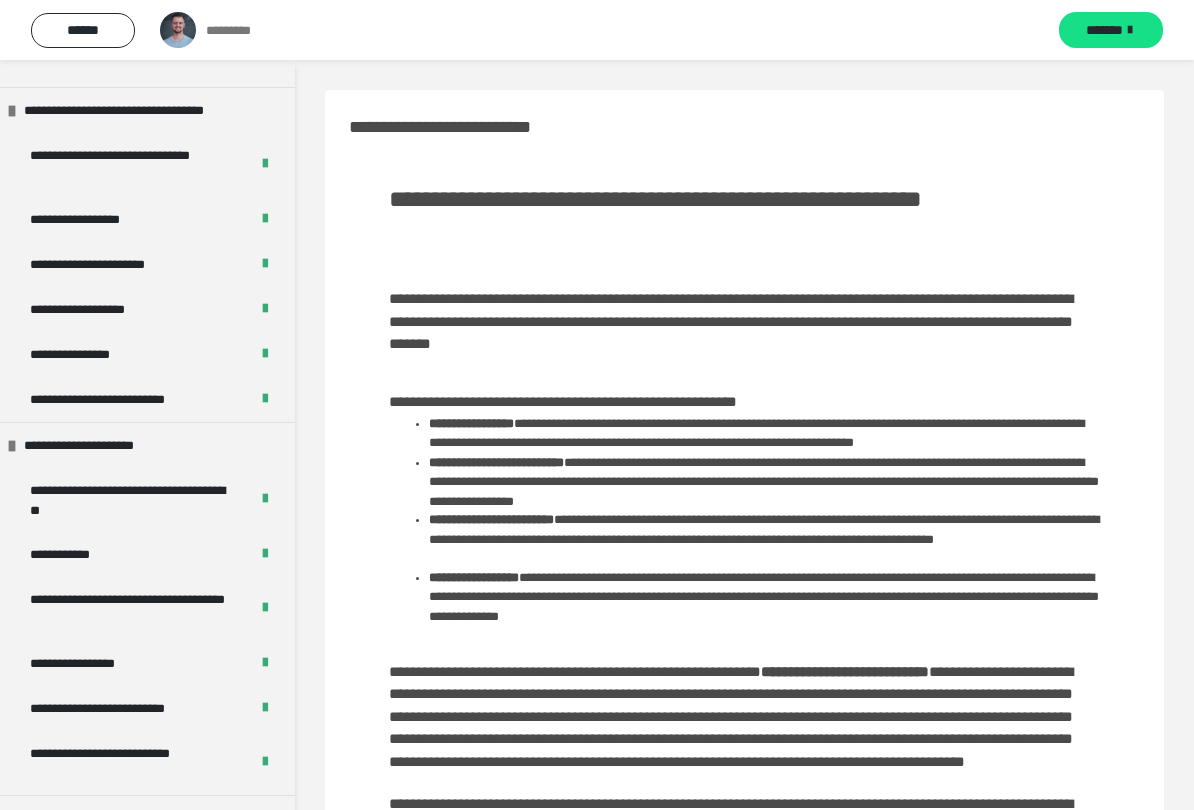 click on "**********" at bounding box center (147, 500) 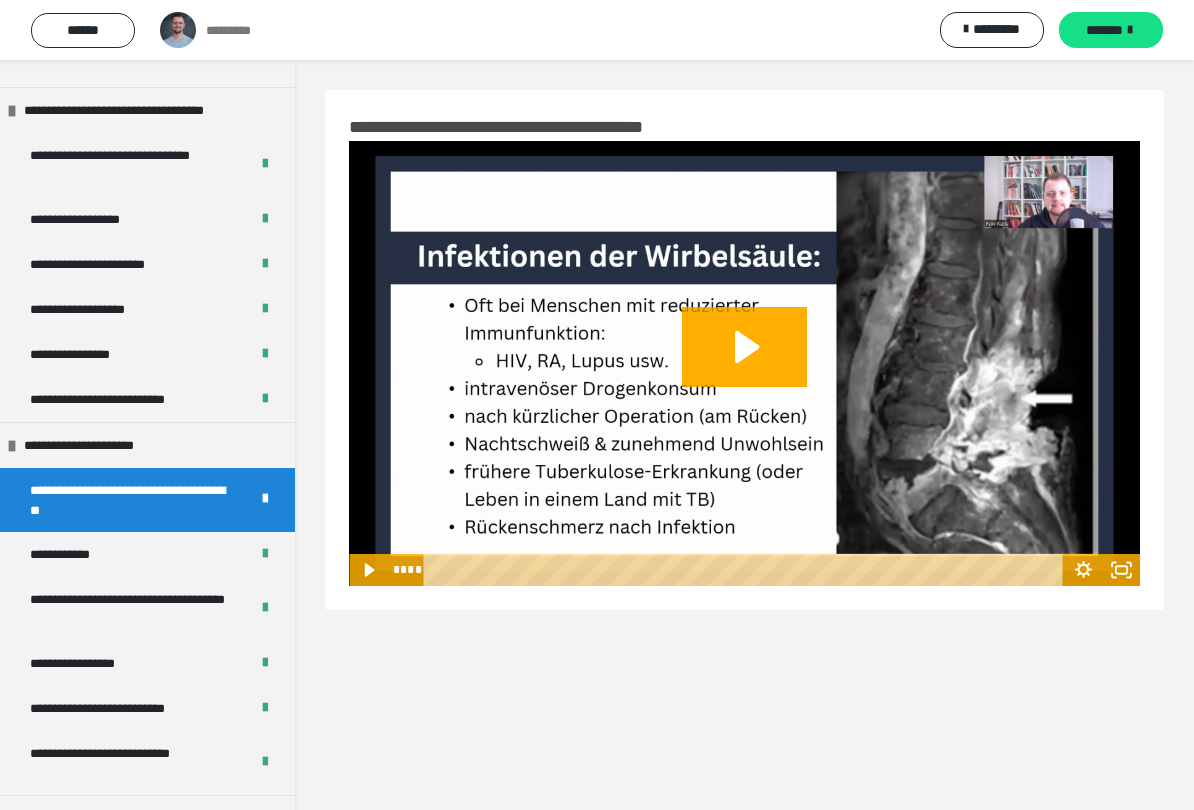 click 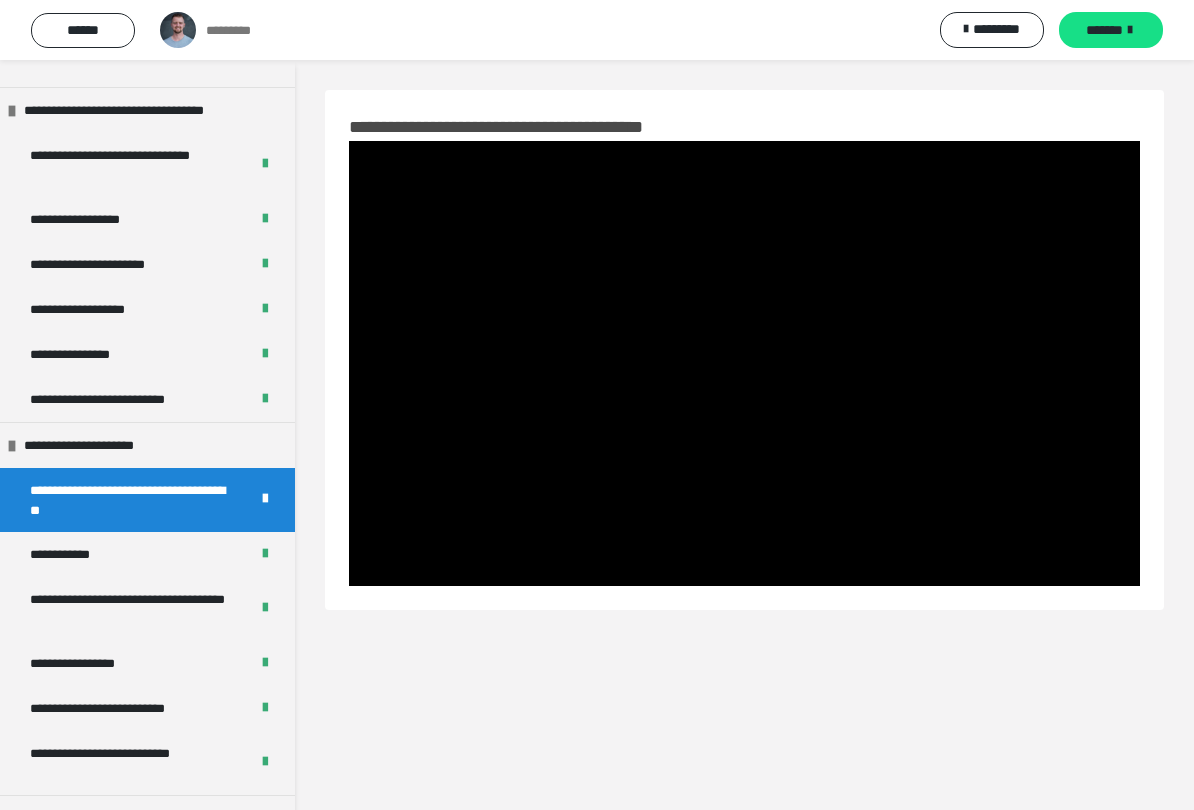 click on "**********" at bounding box center [95, 309] 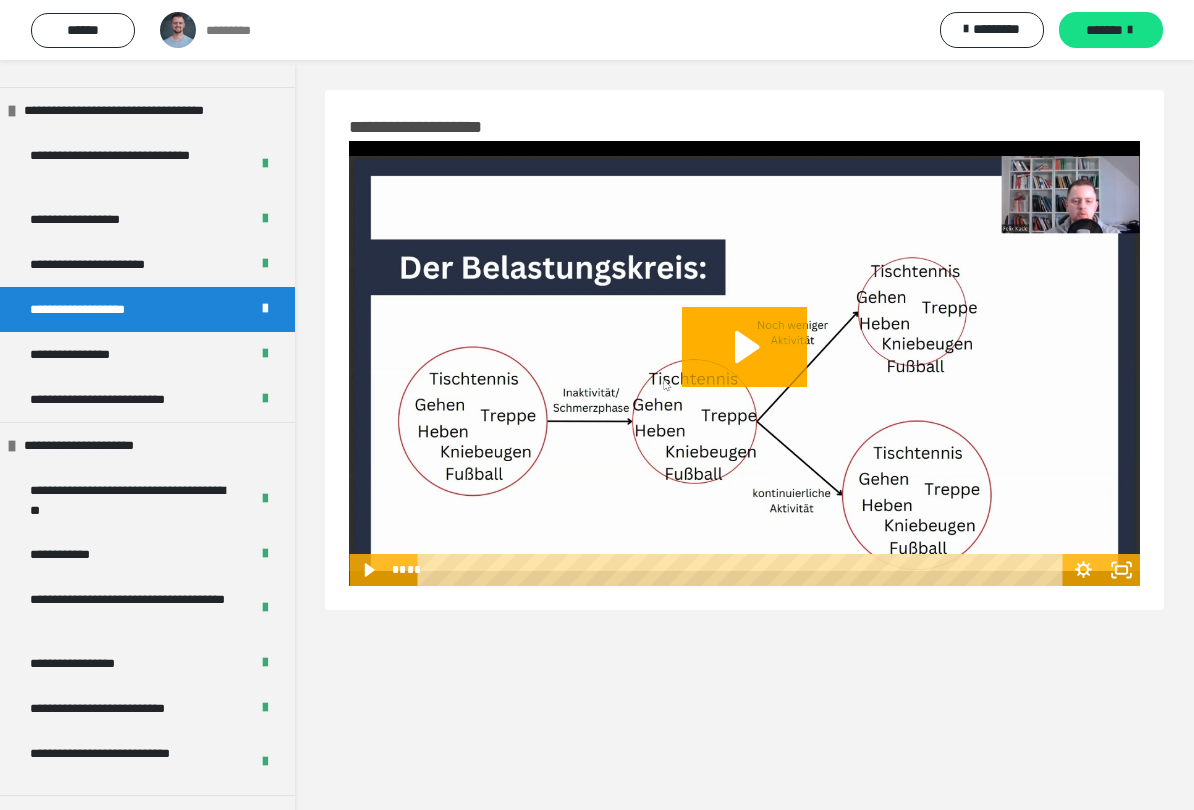 click on "**********" at bounding box center [147, 165] 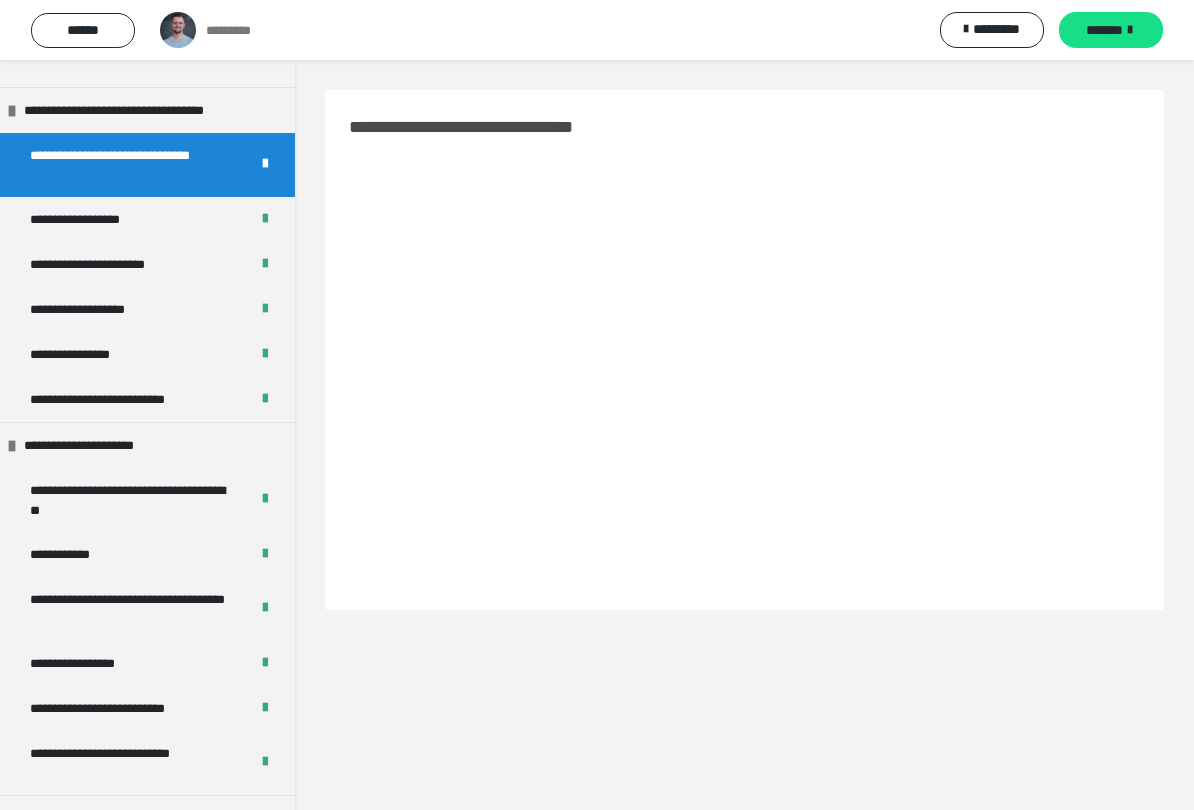 click on "**********" at bounding box center [92, 219] 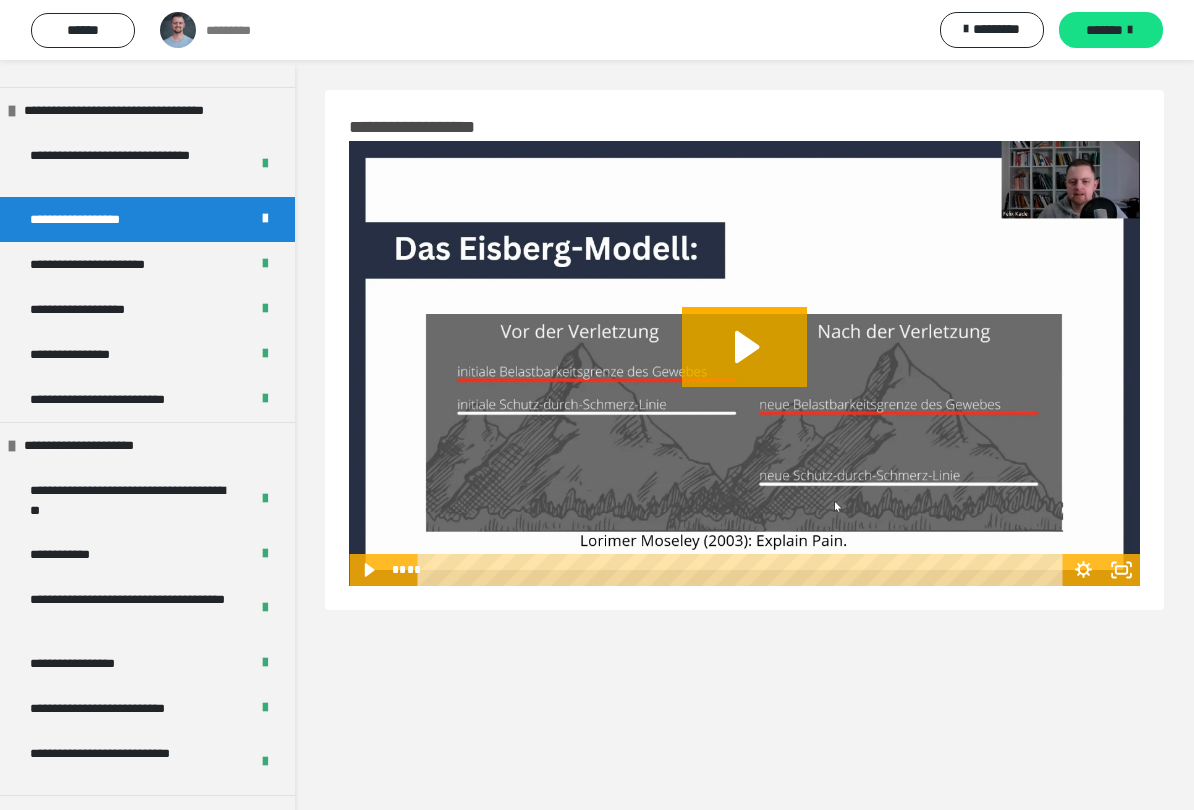 click on "**********" at bounding box center (131, 165) 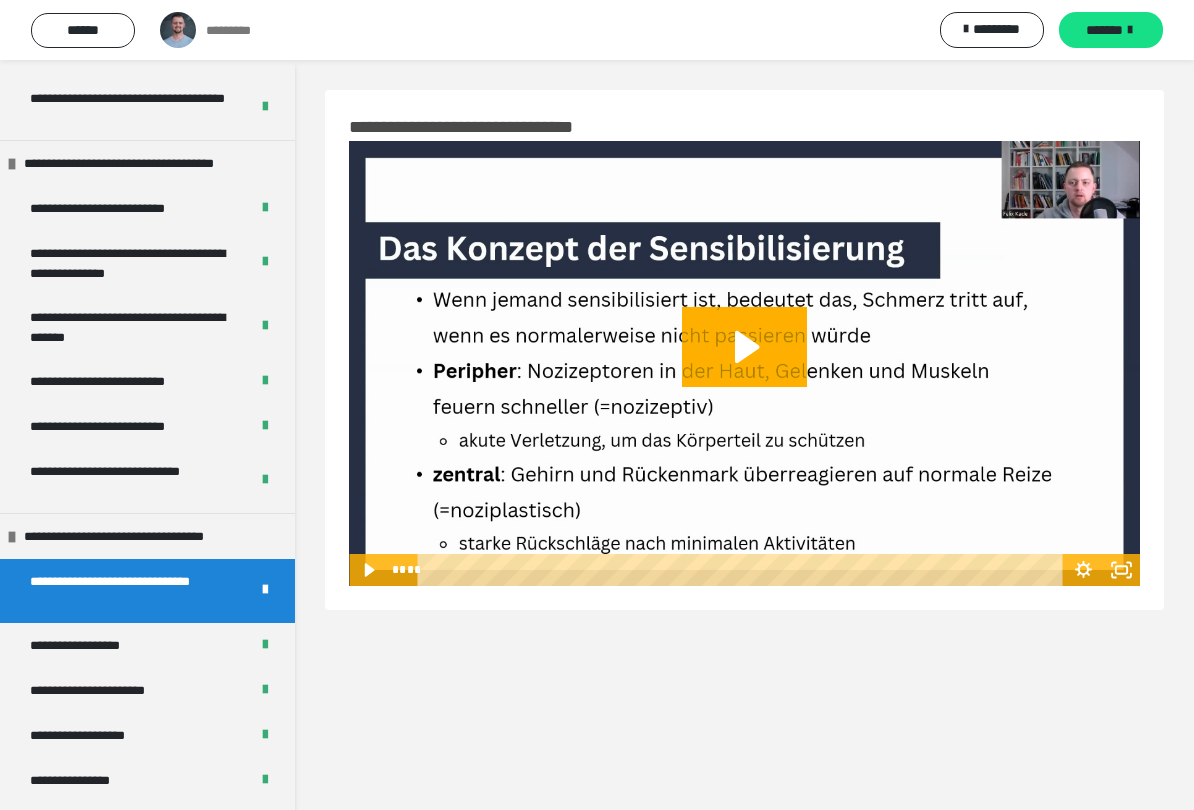 scroll, scrollTop: 407, scrollLeft: 0, axis: vertical 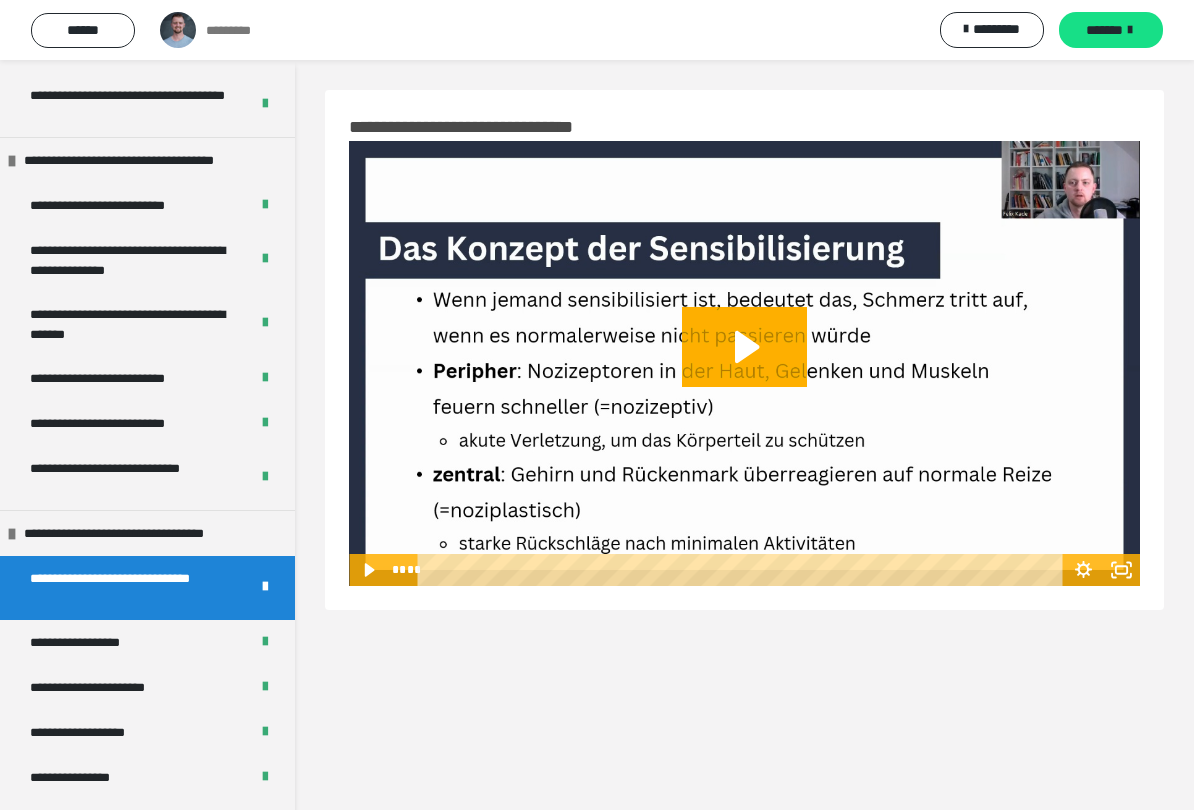 click on "**********" at bounding box center (126, 423) 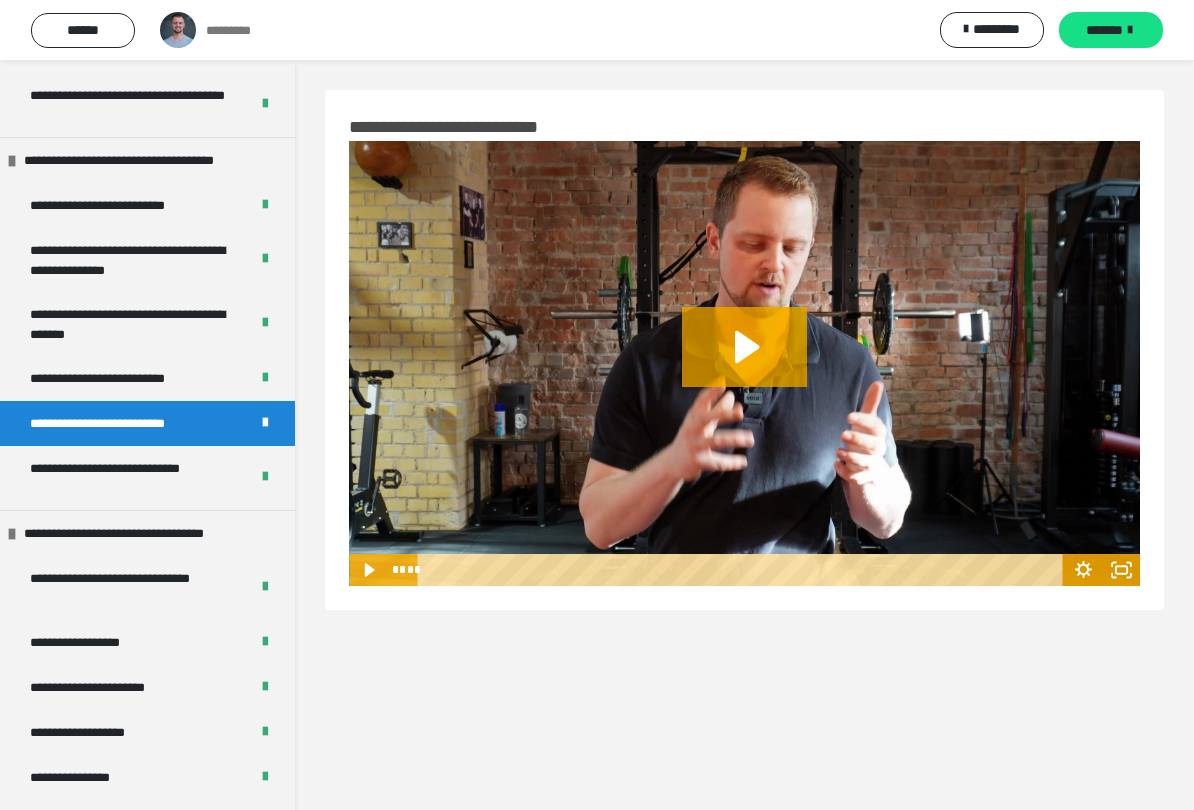 click 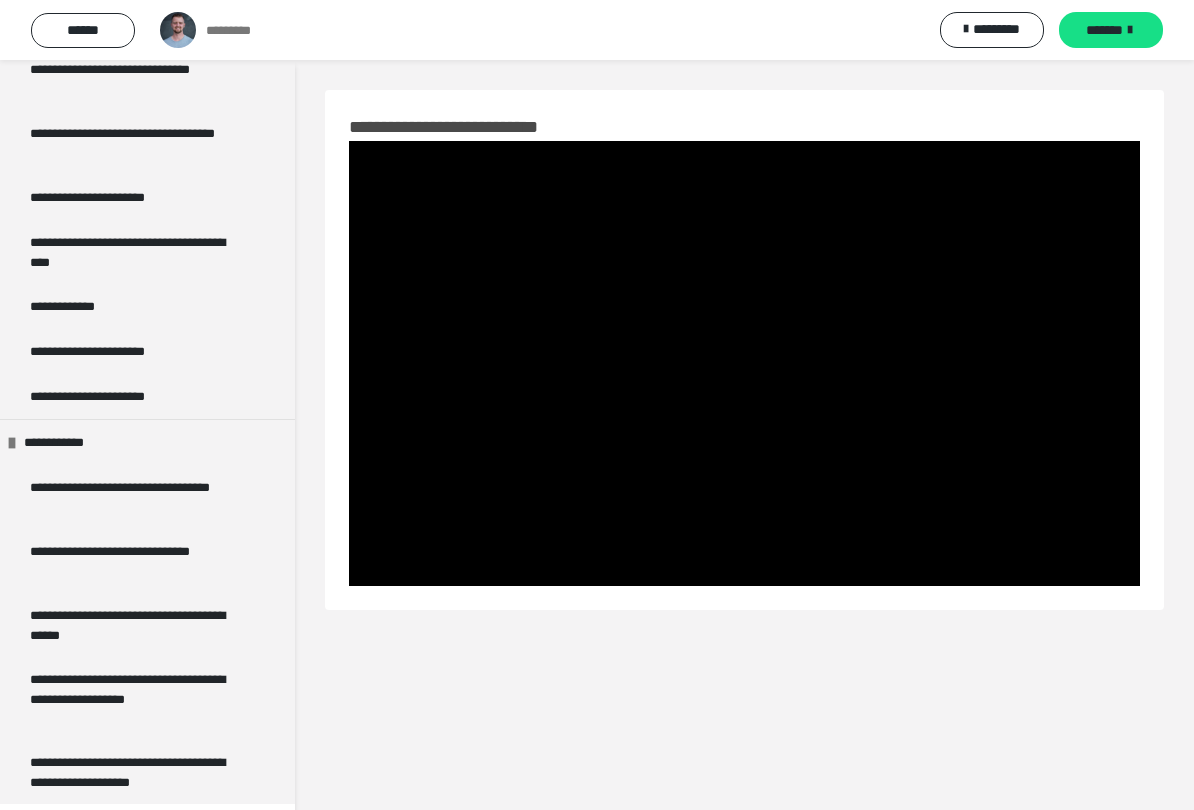scroll, scrollTop: 3949, scrollLeft: 0, axis: vertical 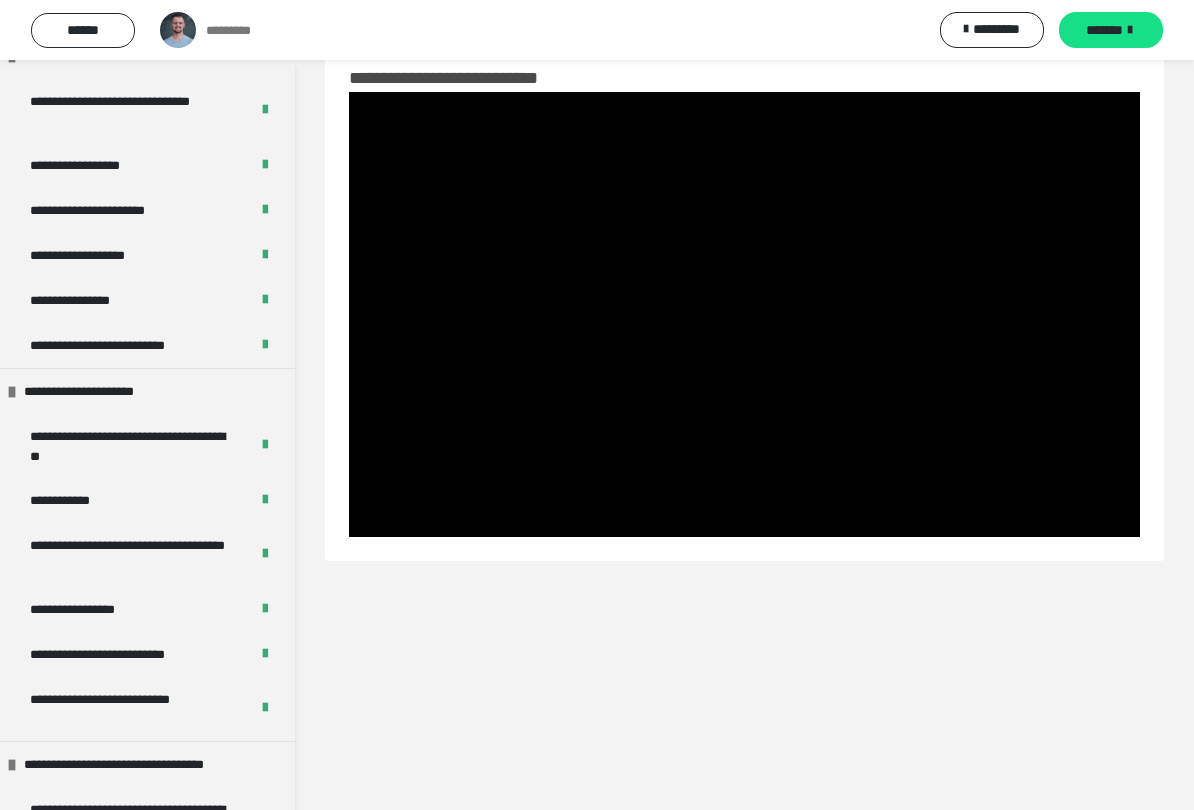click at bounding box center (744, 314) 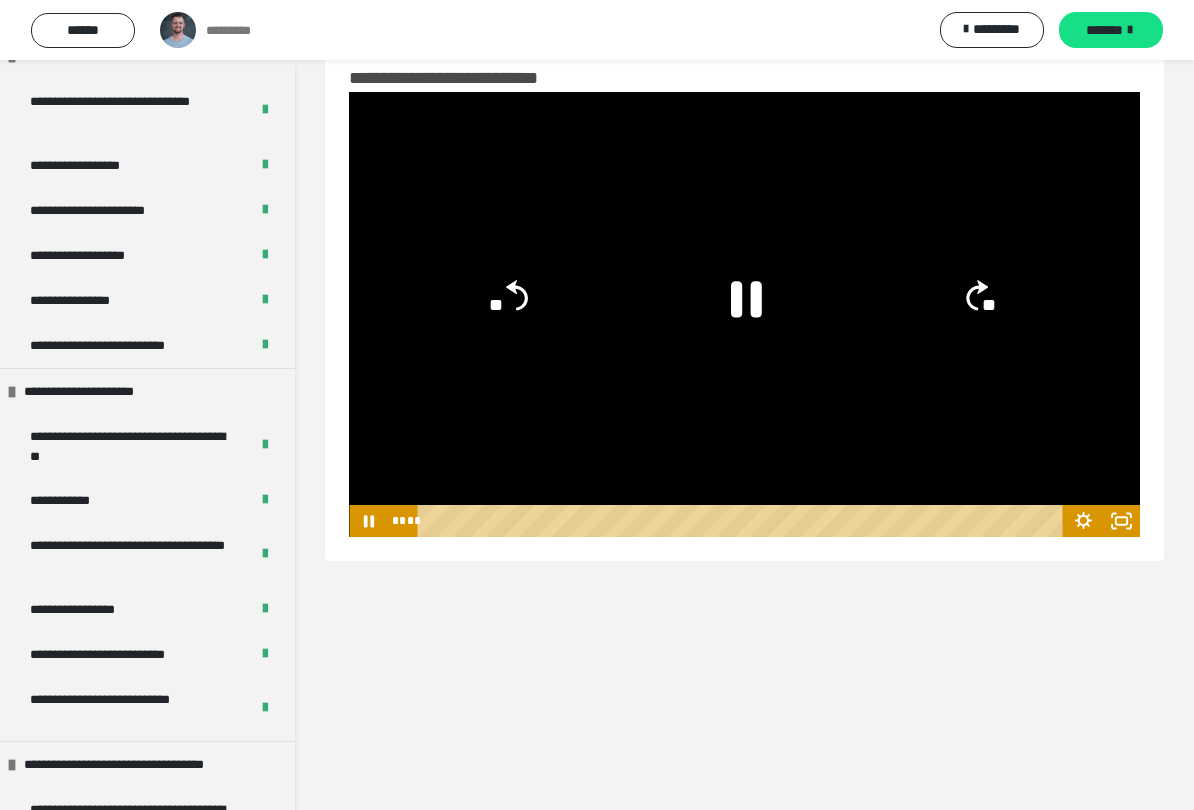 scroll, scrollTop: 0, scrollLeft: 0, axis: both 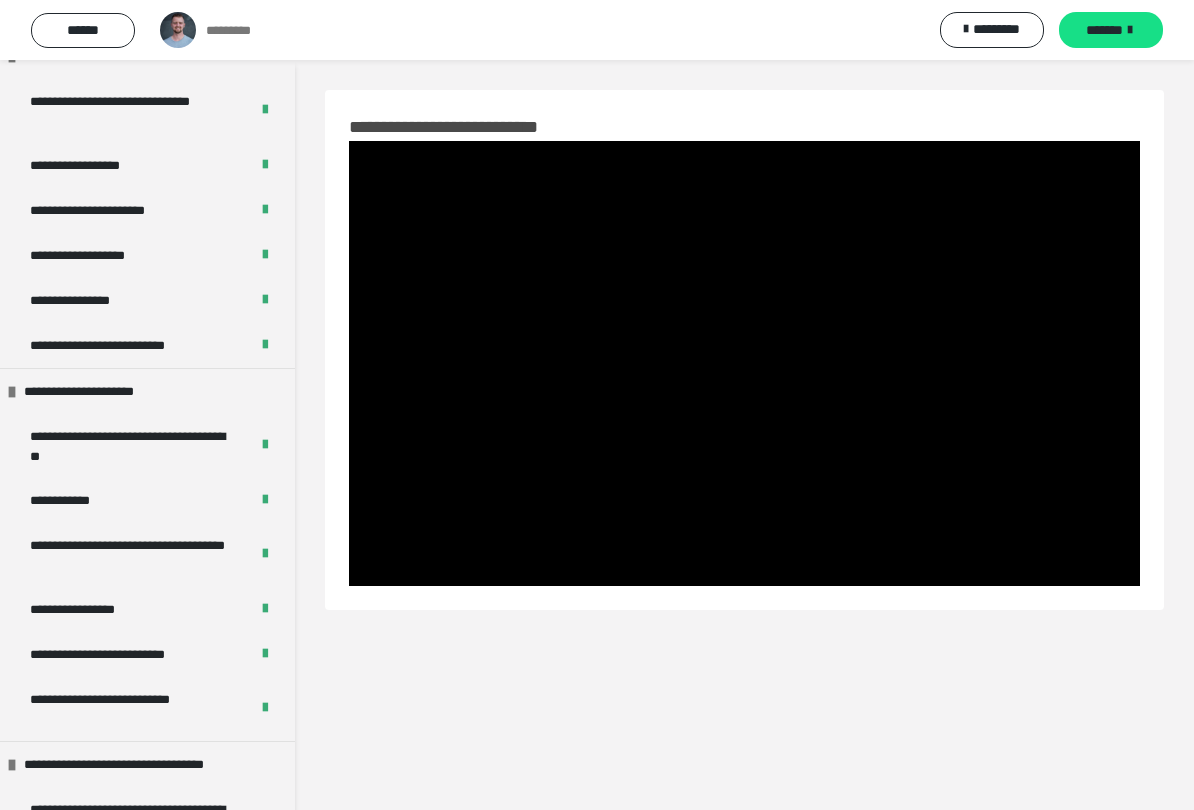 click at bounding box center [744, 363] 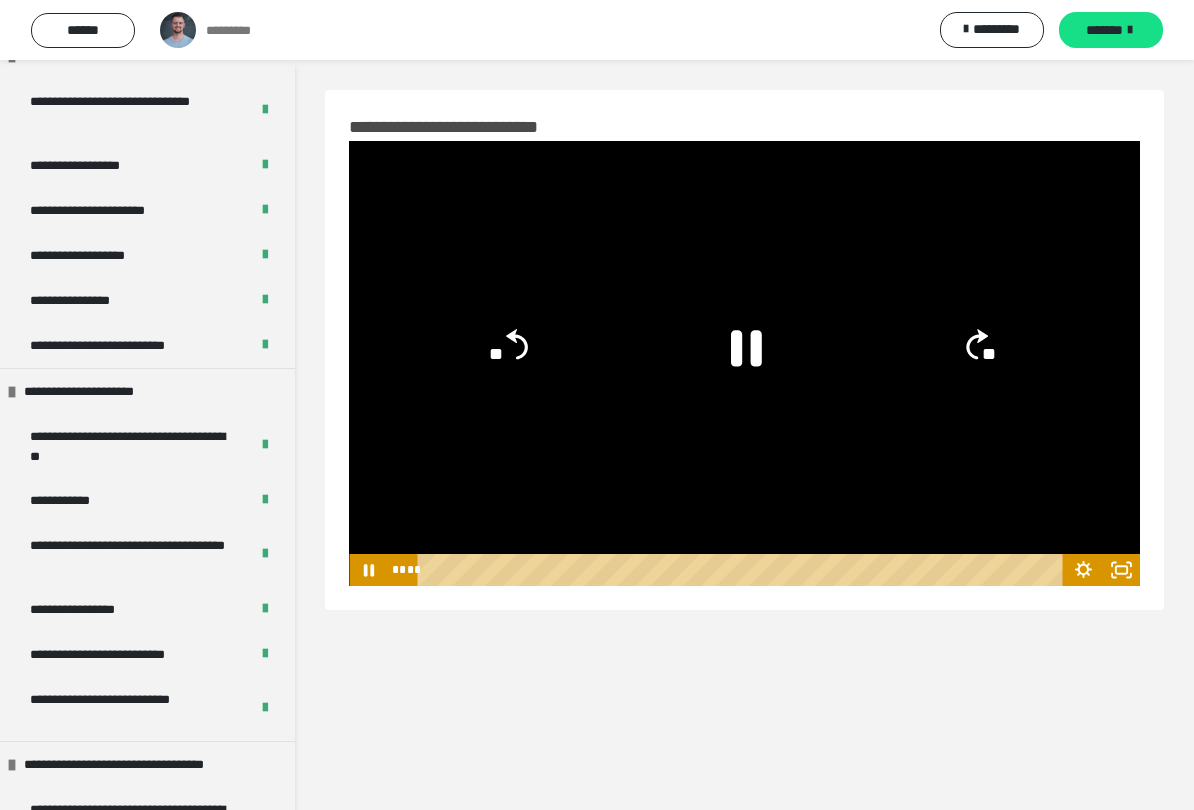 click 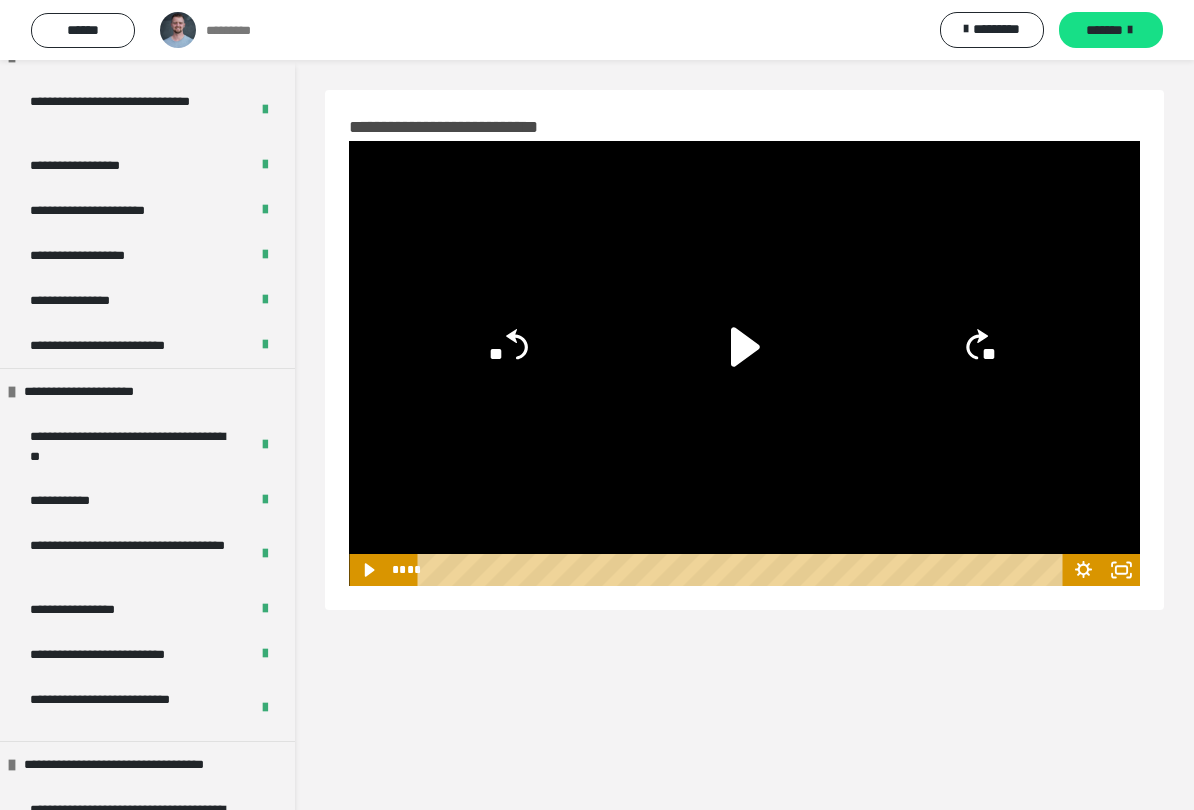 click on "**********" at bounding box center (131, 446) 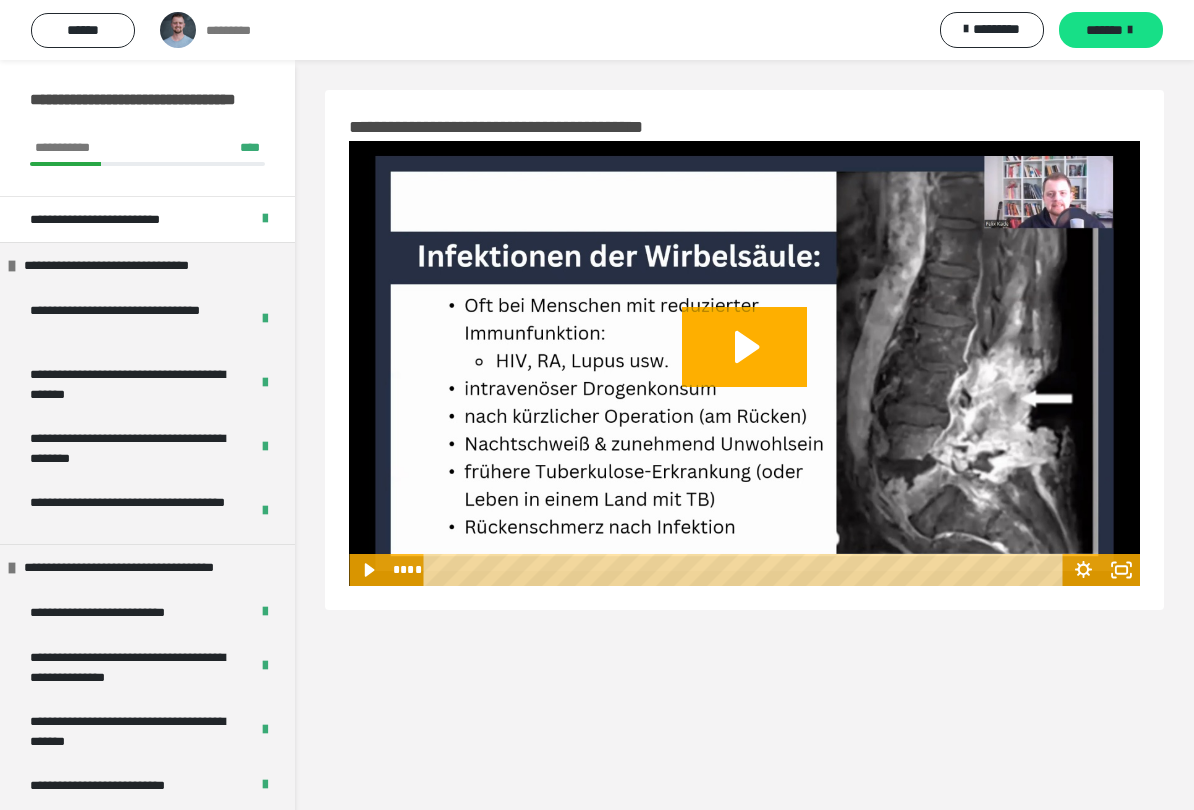 scroll, scrollTop: 0, scrollLeft: 0, axis: both 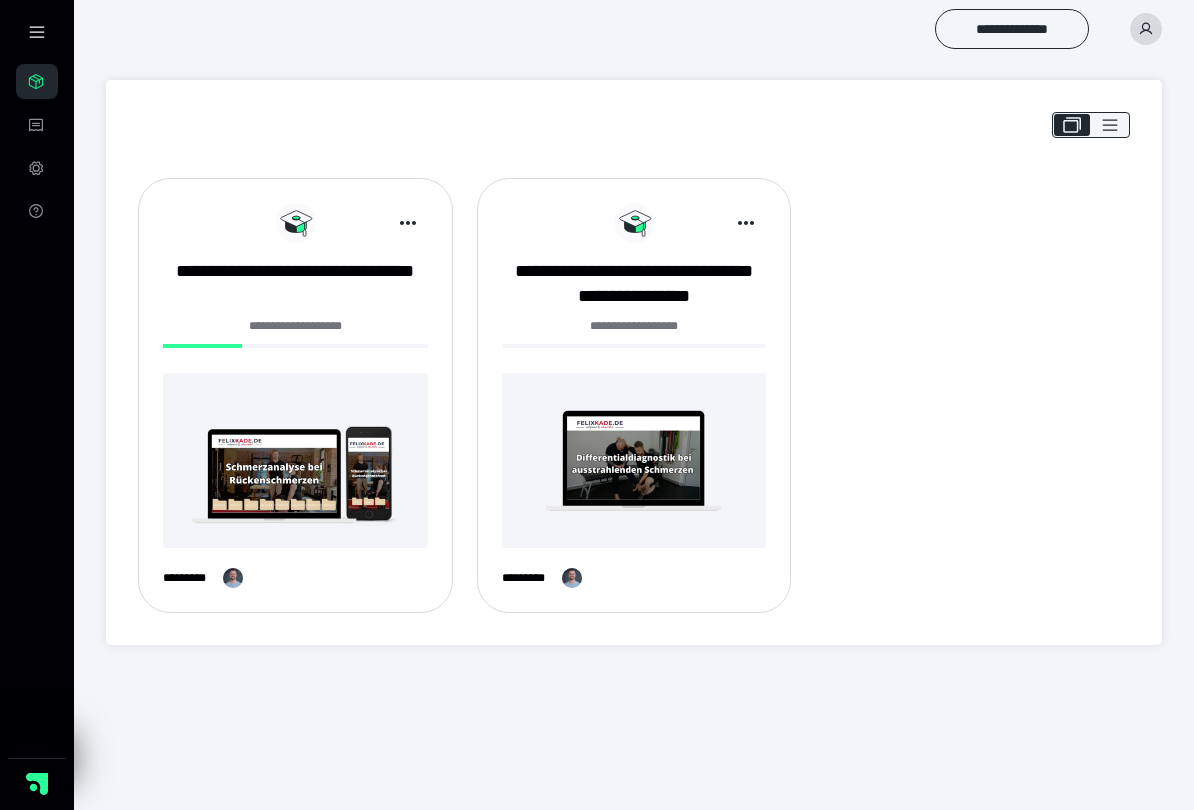 click 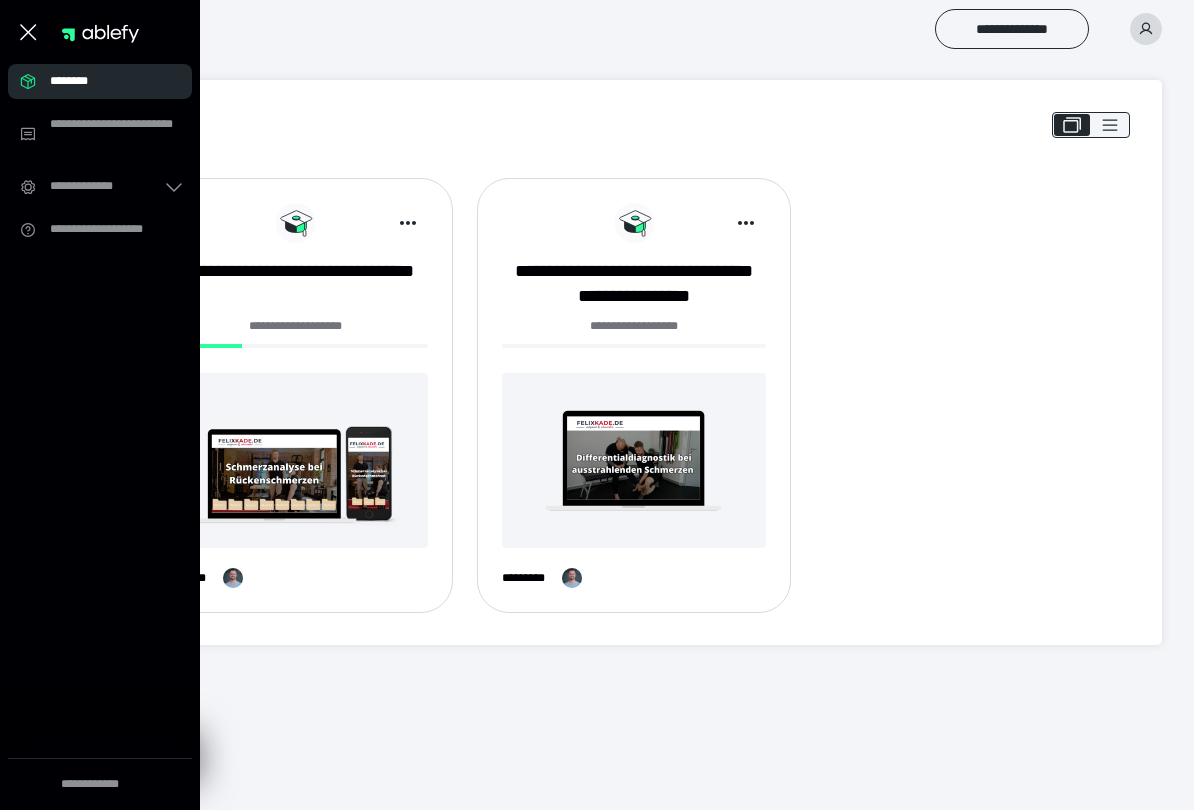 click on "********" at bounding box center [106, 81] 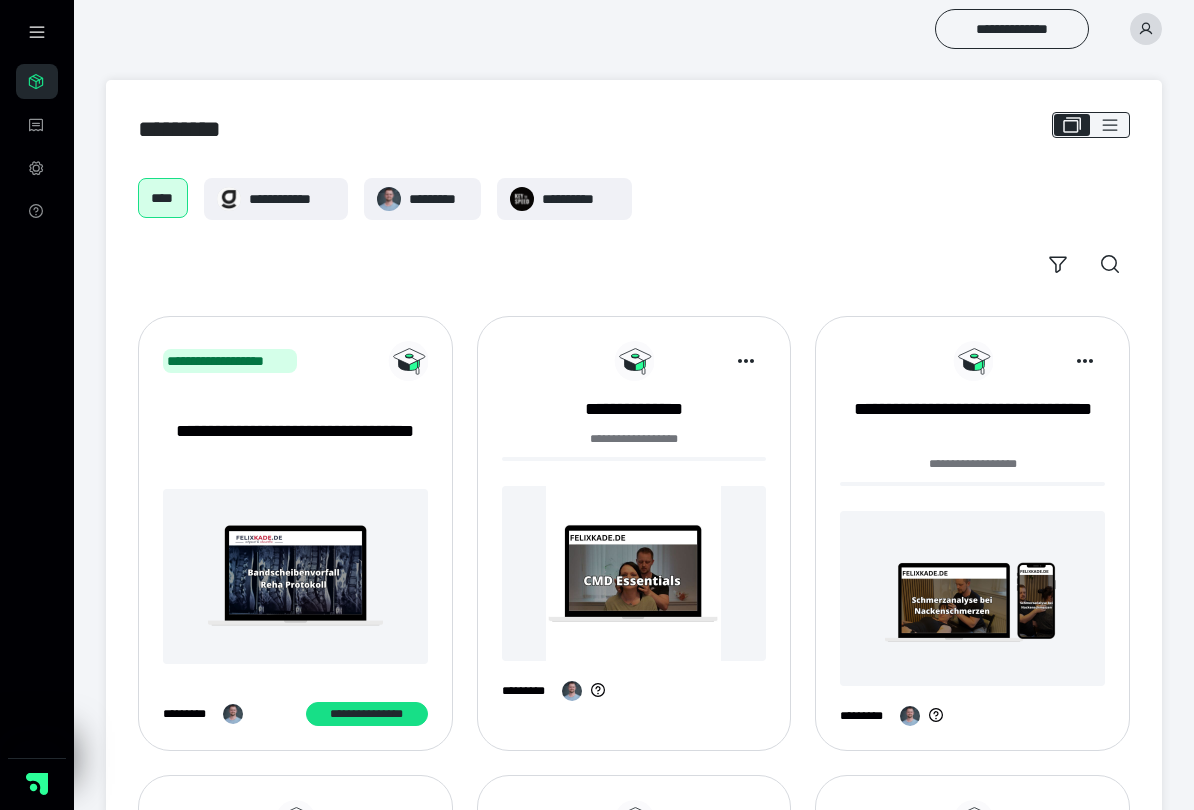 click on "**********" at bounding box center (291, 199) 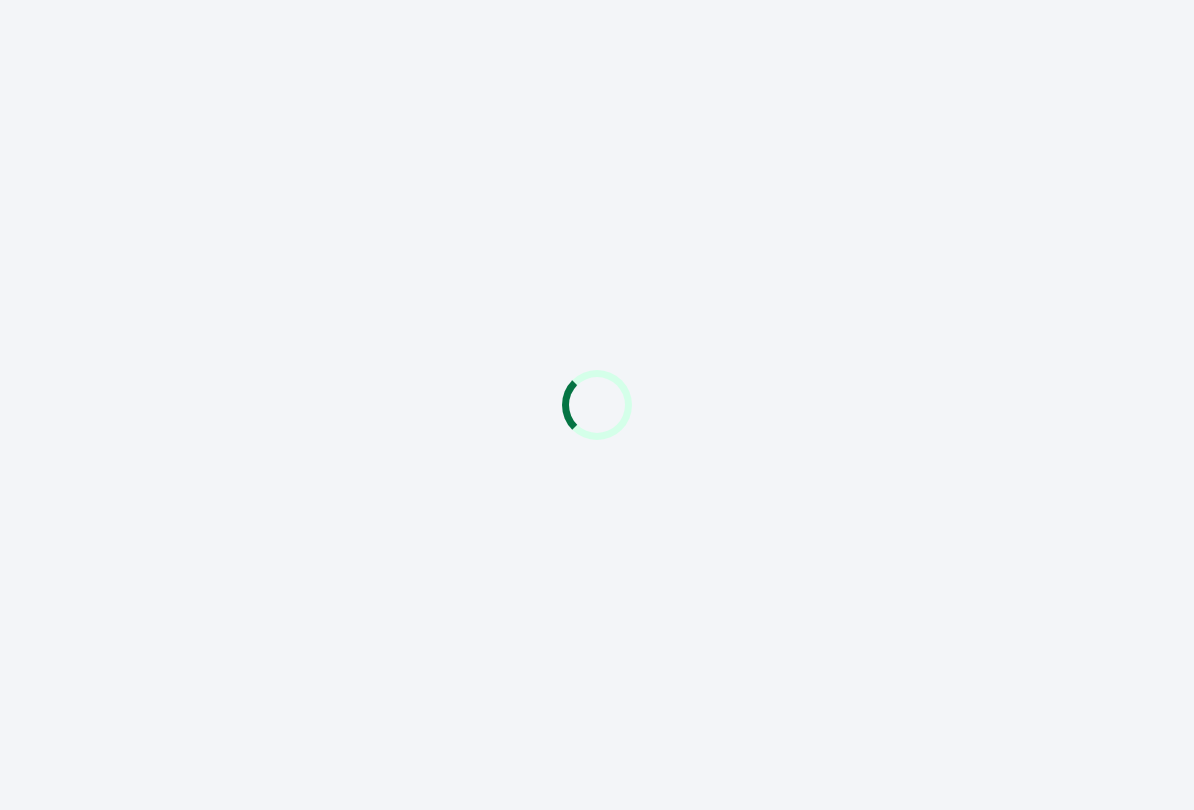 scroll, scrollTop: 0, scrollLeft: 0, axis: both 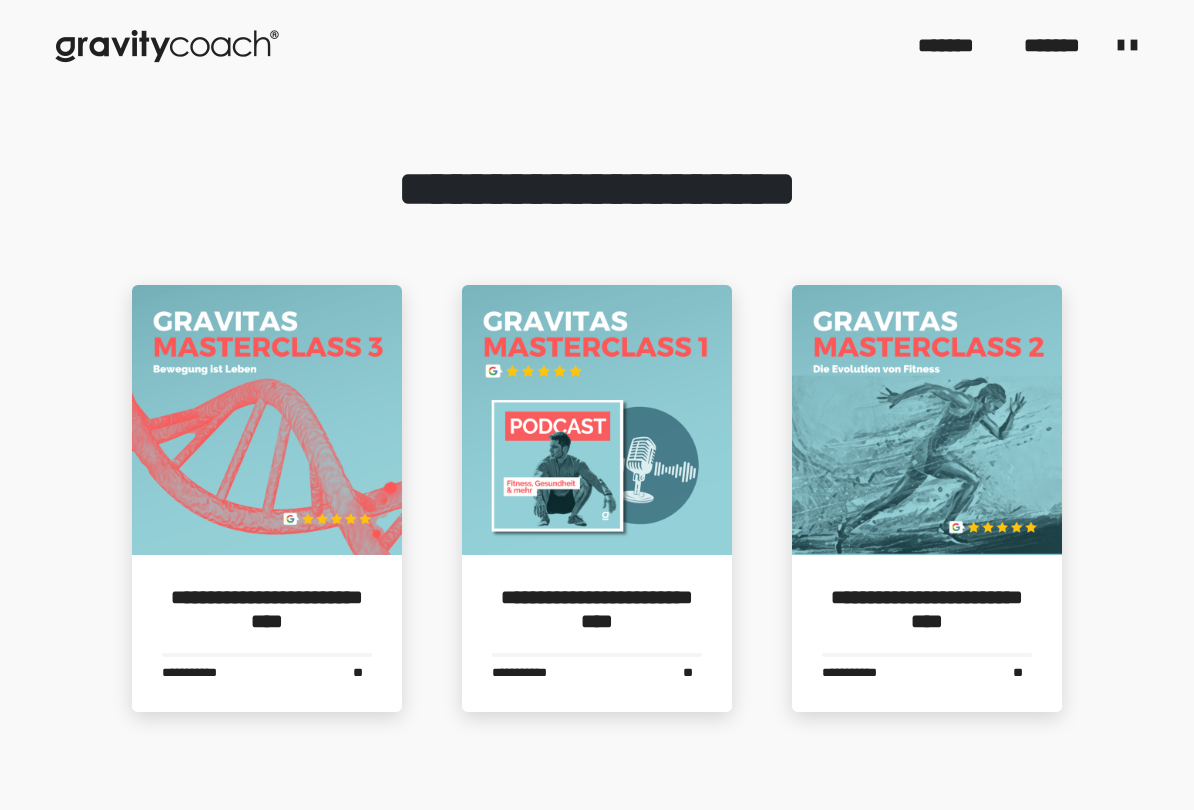 click at bounding box center (267, 420) 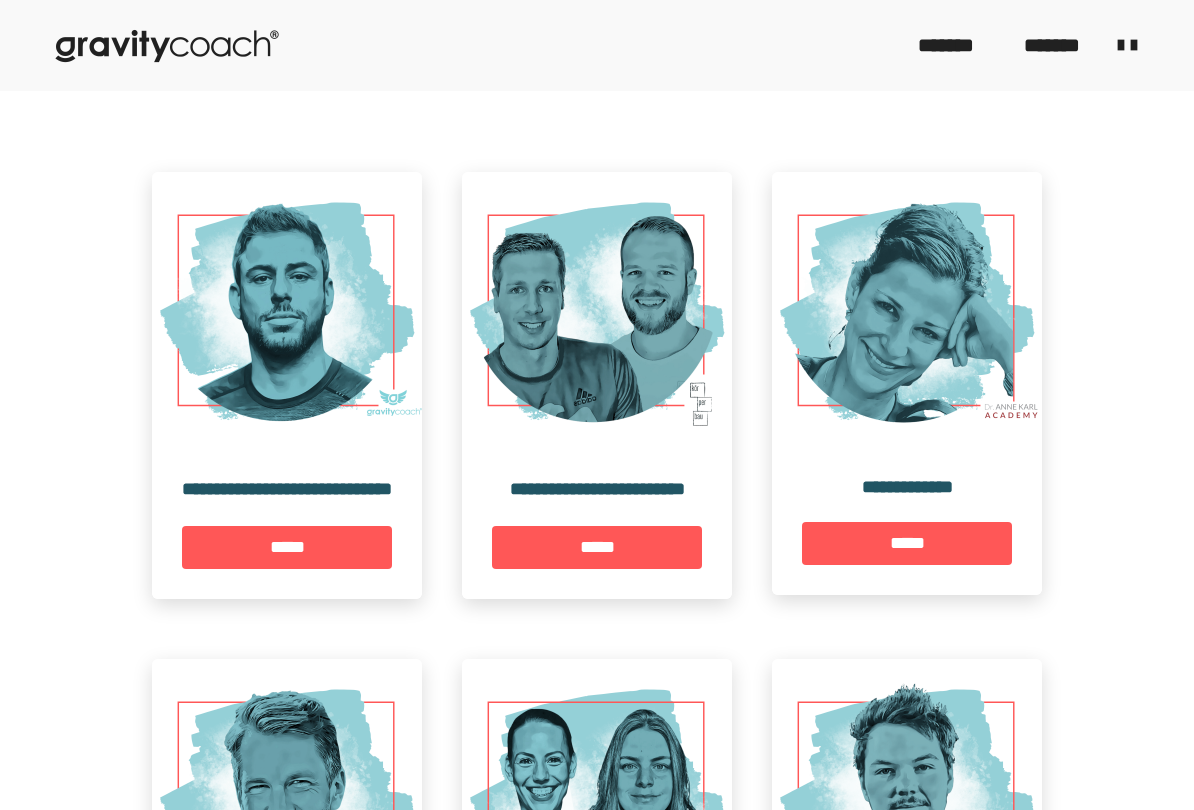 scroll, scrollTop: 349, scrollLeft: 0, axis: vertical 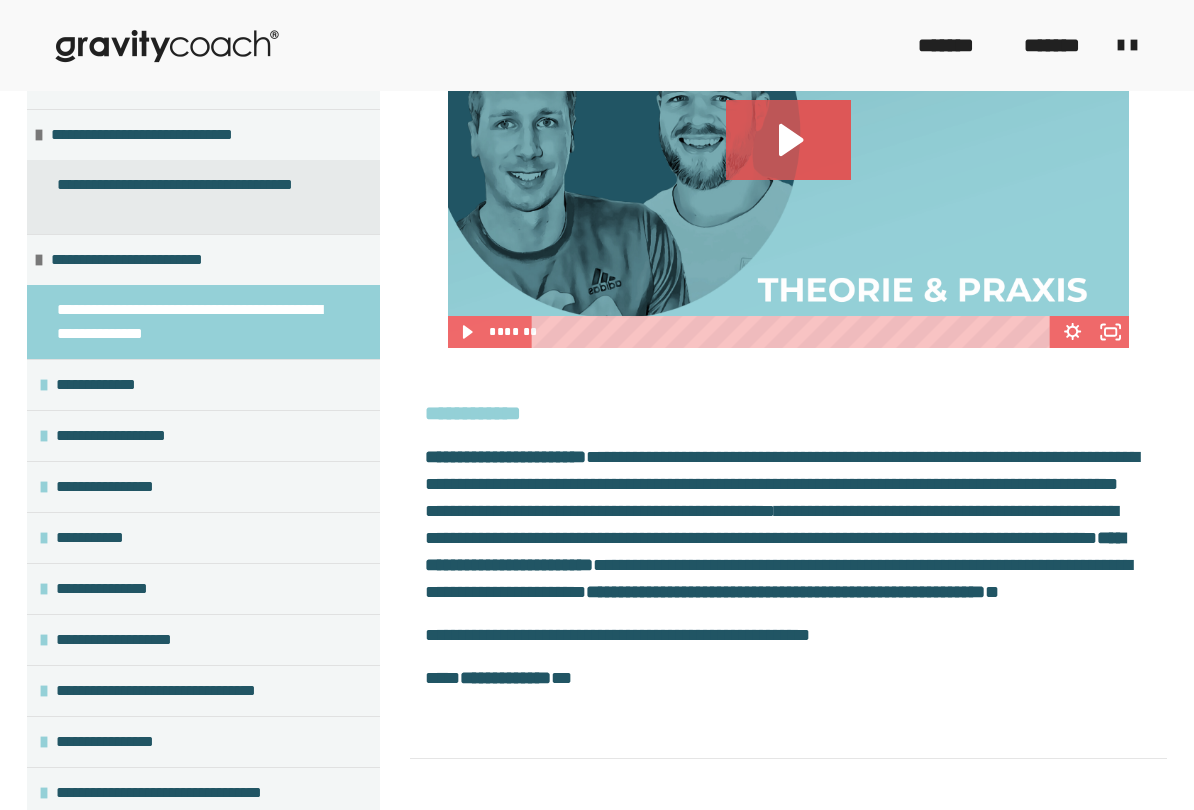 click 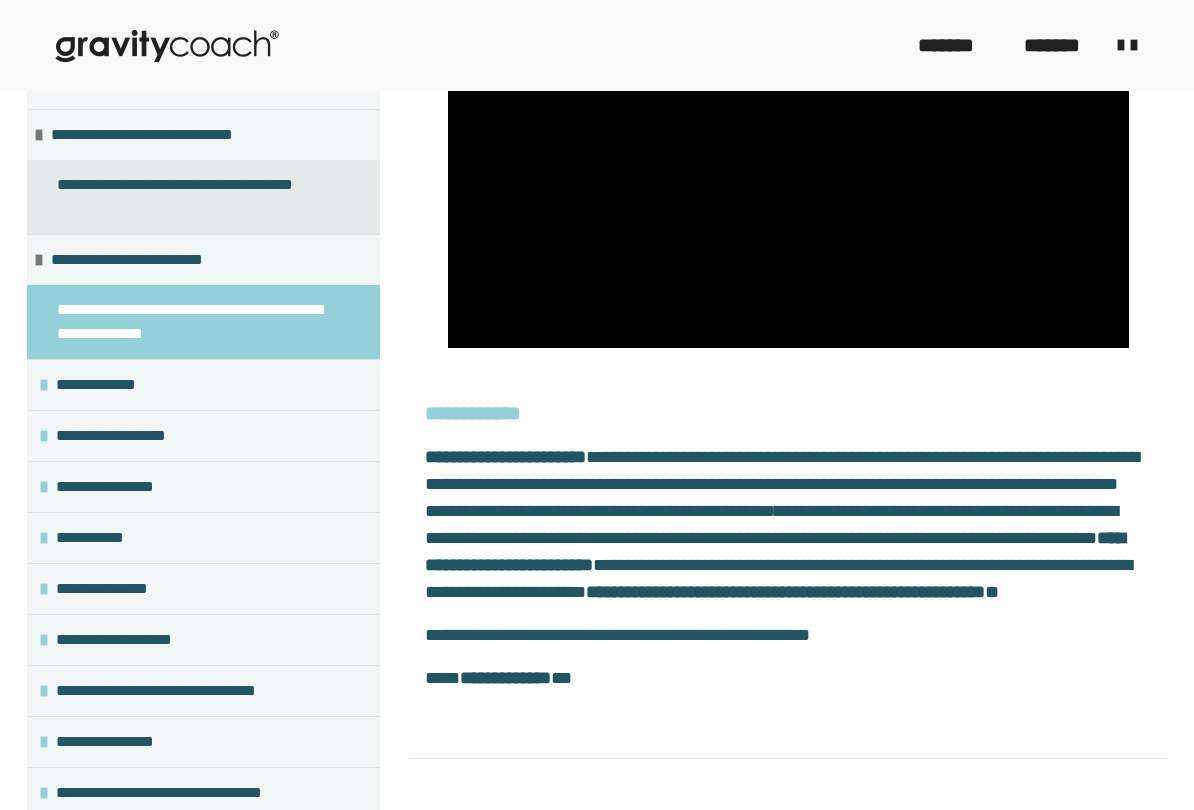 click at bounding box center (788, 156) 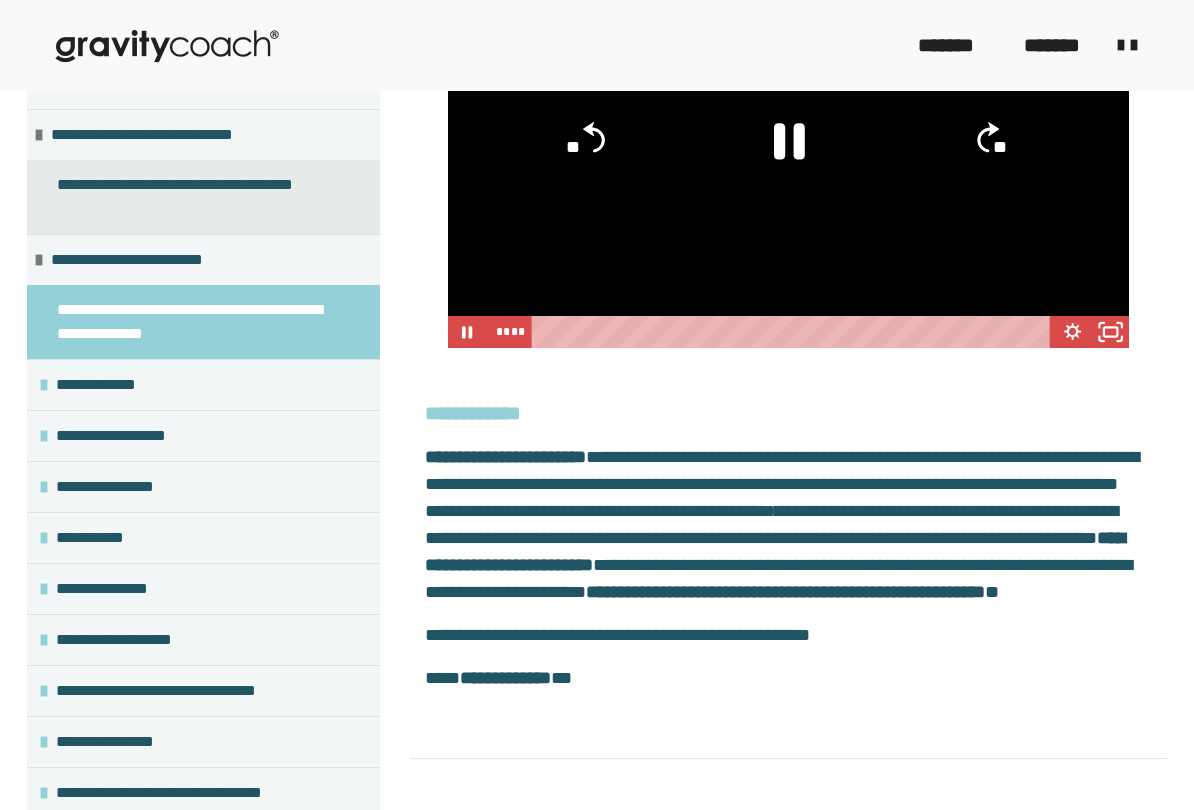click 